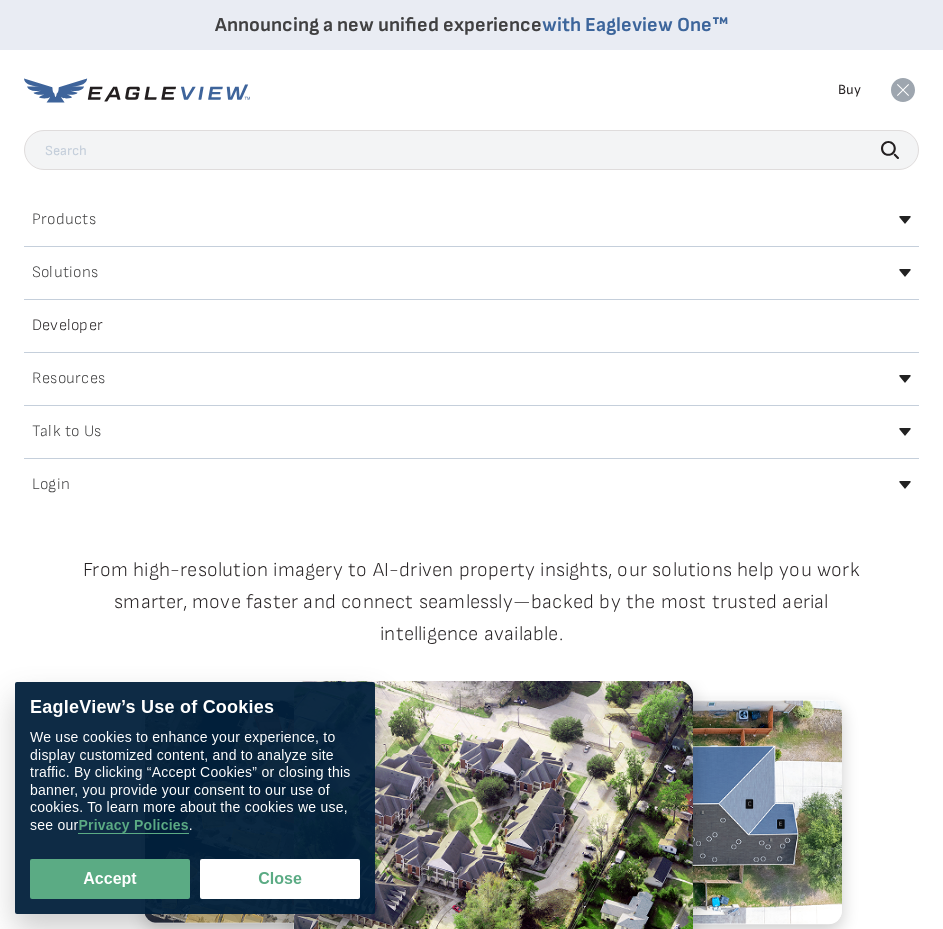 scroll, scrollTop: 0, scrollLeft: 0, axis: both 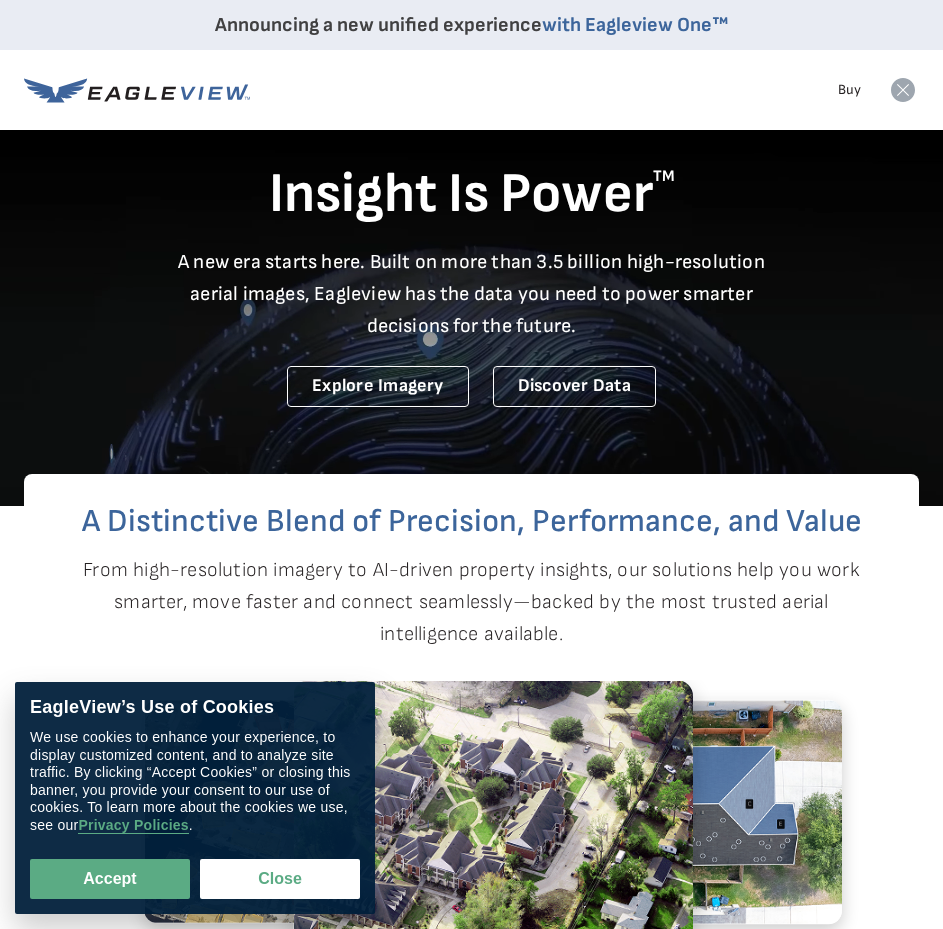 click 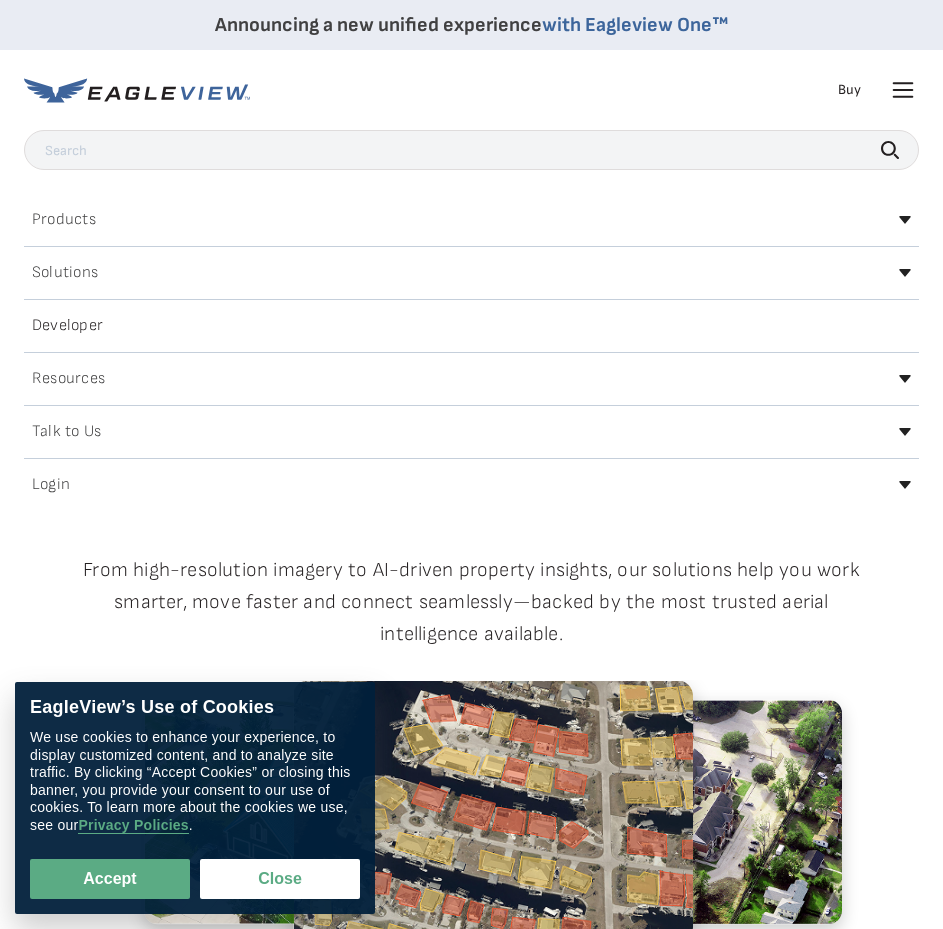 click 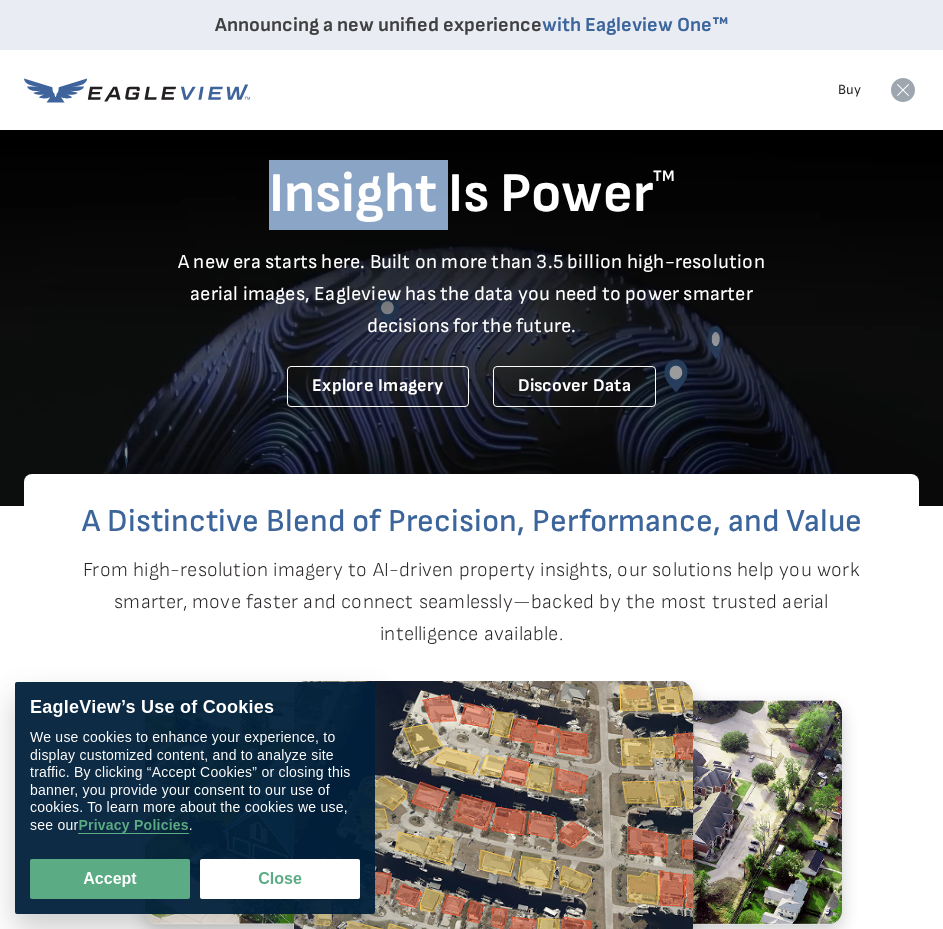 click 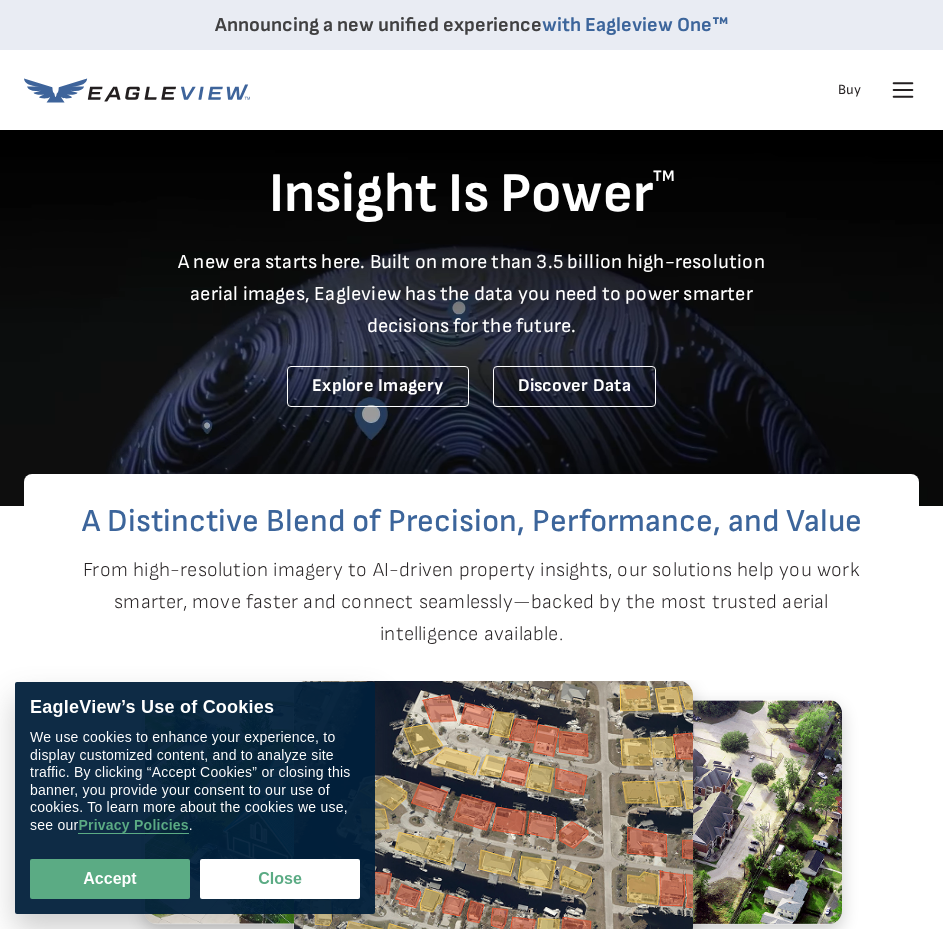 click 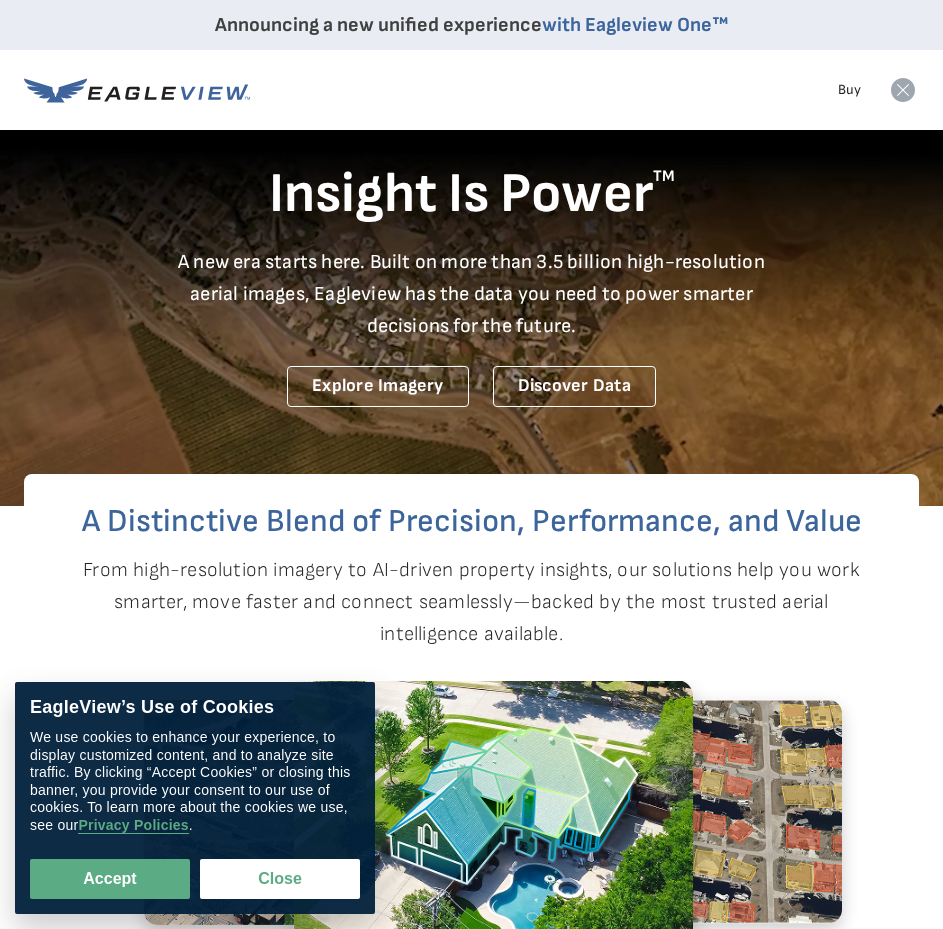 click 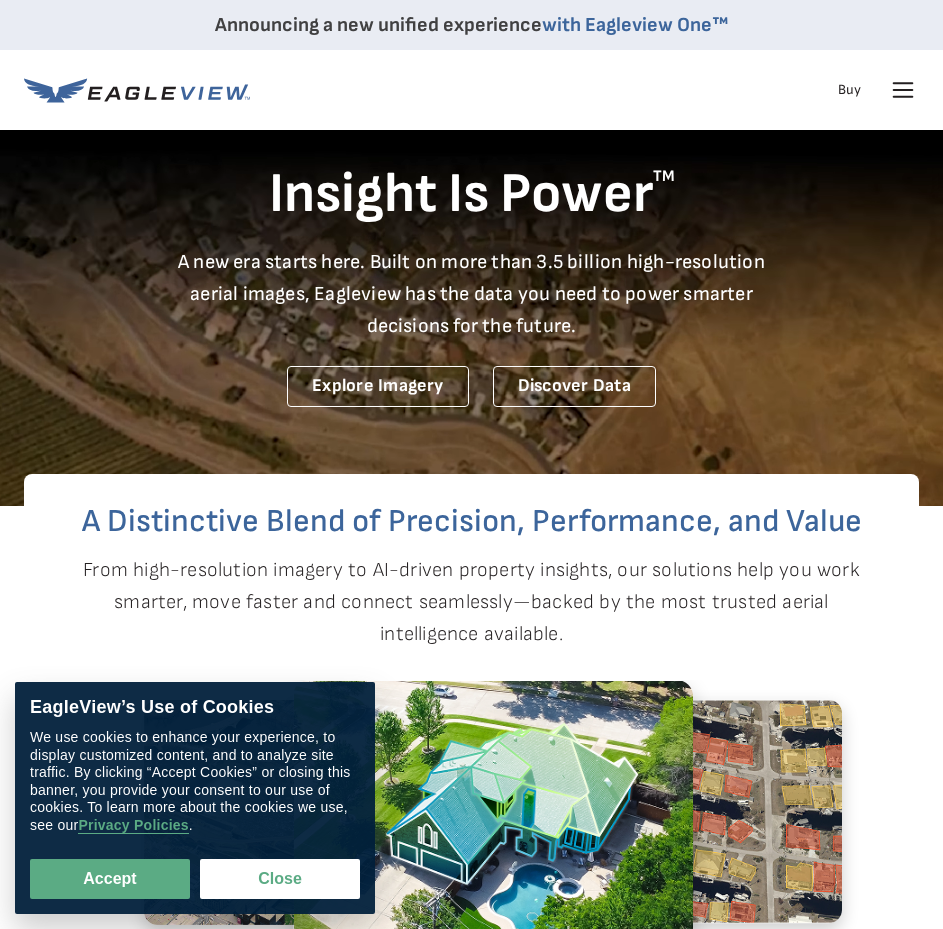 click 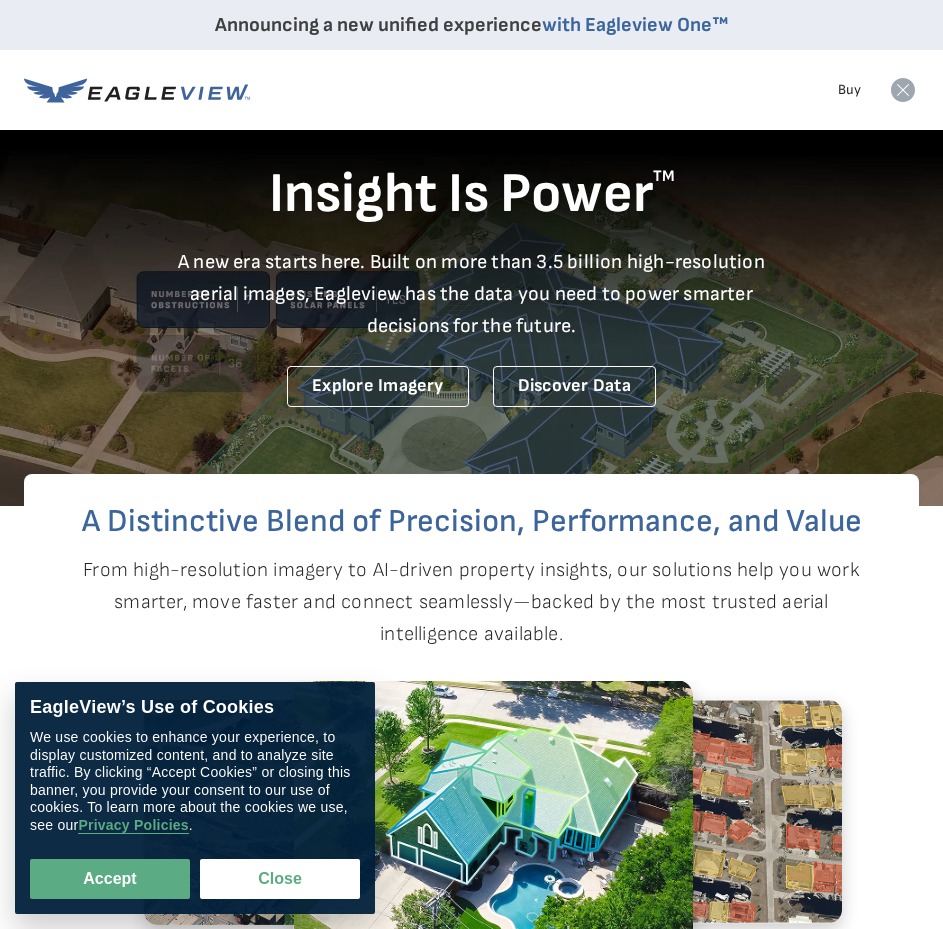 click 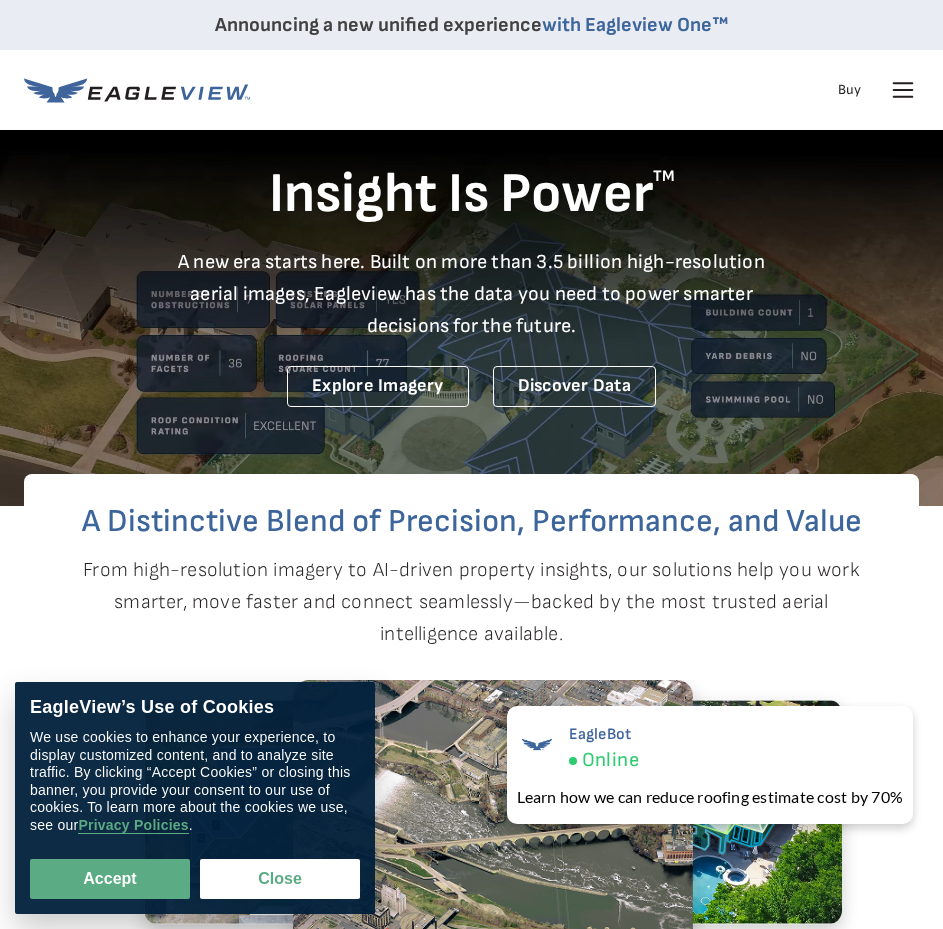click 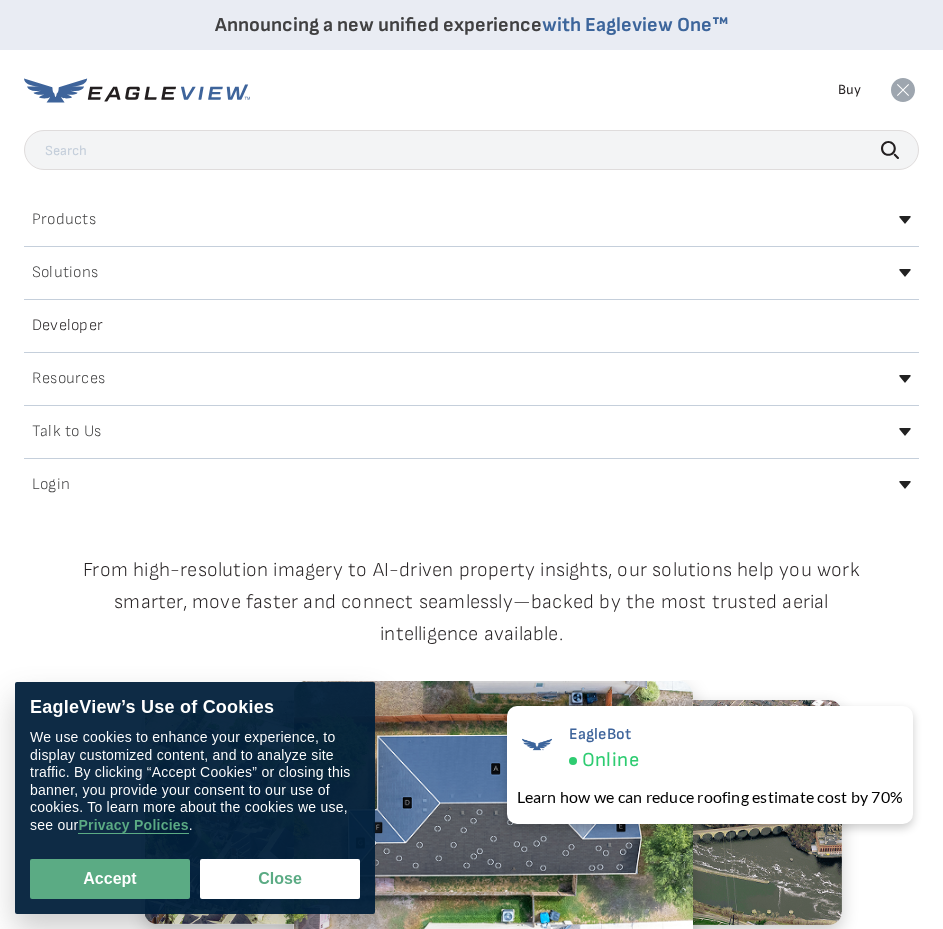 click 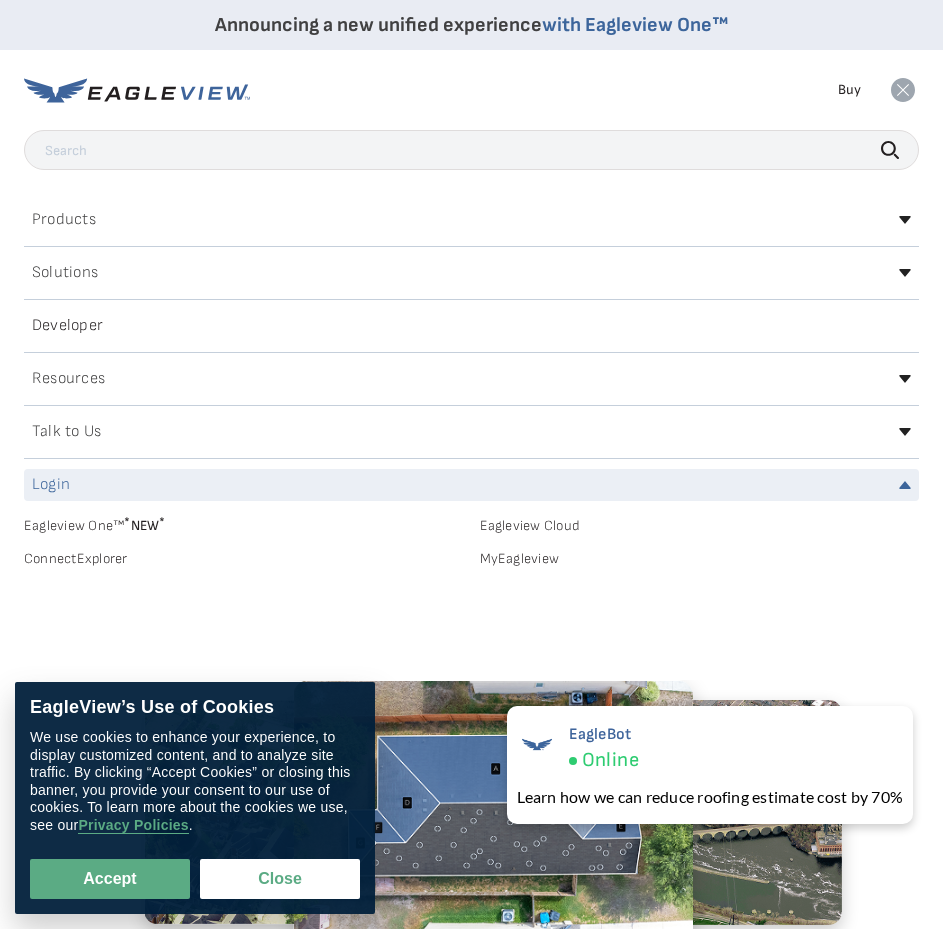 click on "MyEagleview" at bounding box center (700, 559) 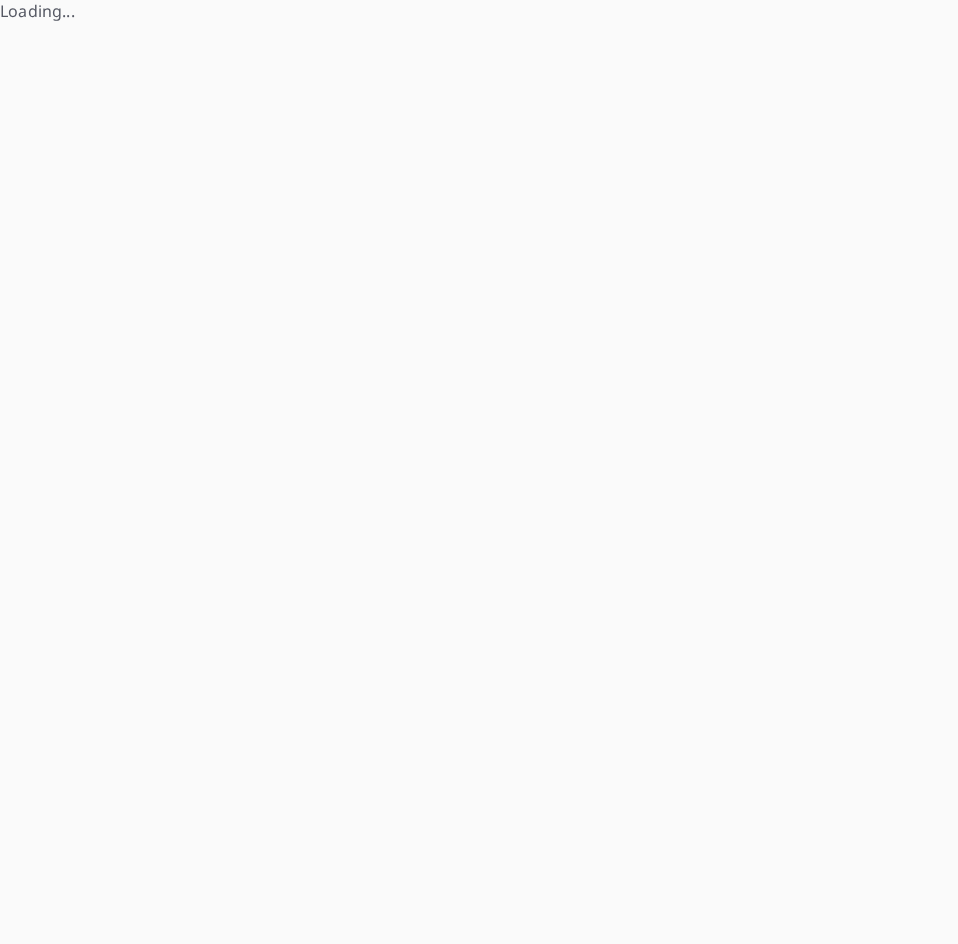scroll, scrollTop: 0, scrollLeft: 0, axis: both 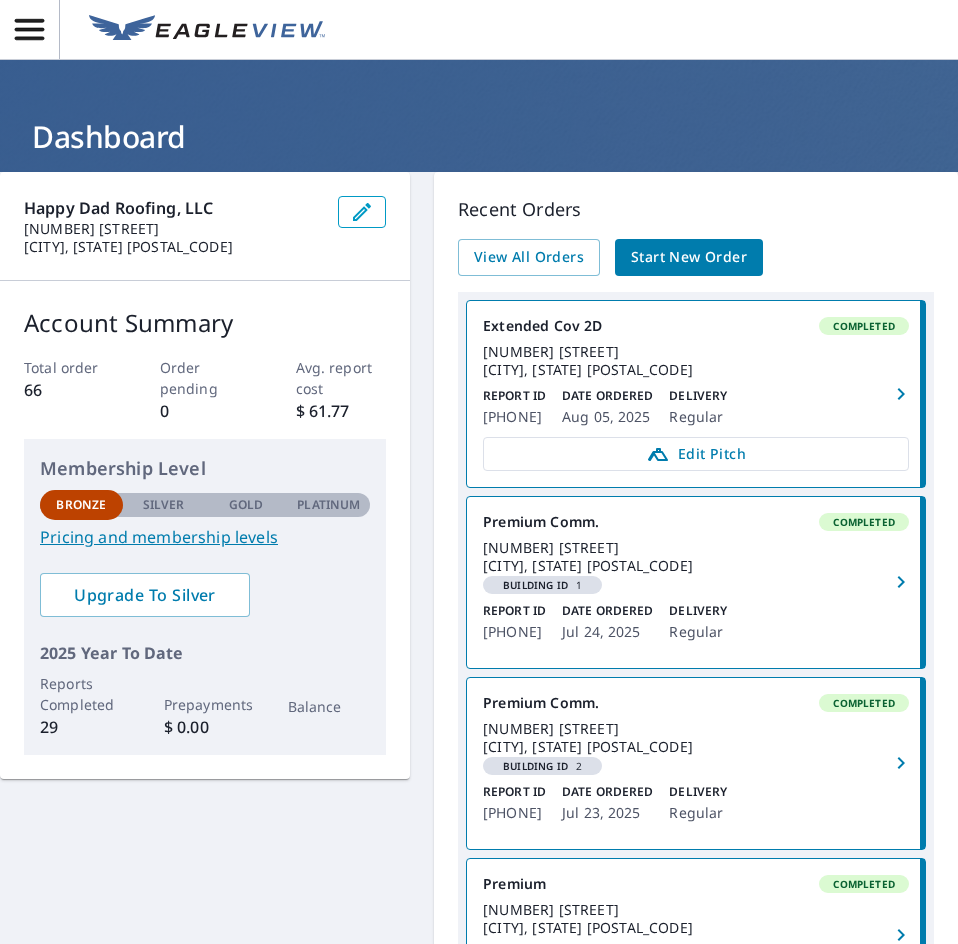 click on "Report ID 66782177 Date Ordered Aug 05, 2025 Delivery Regular" at bounding box center (696, 408) 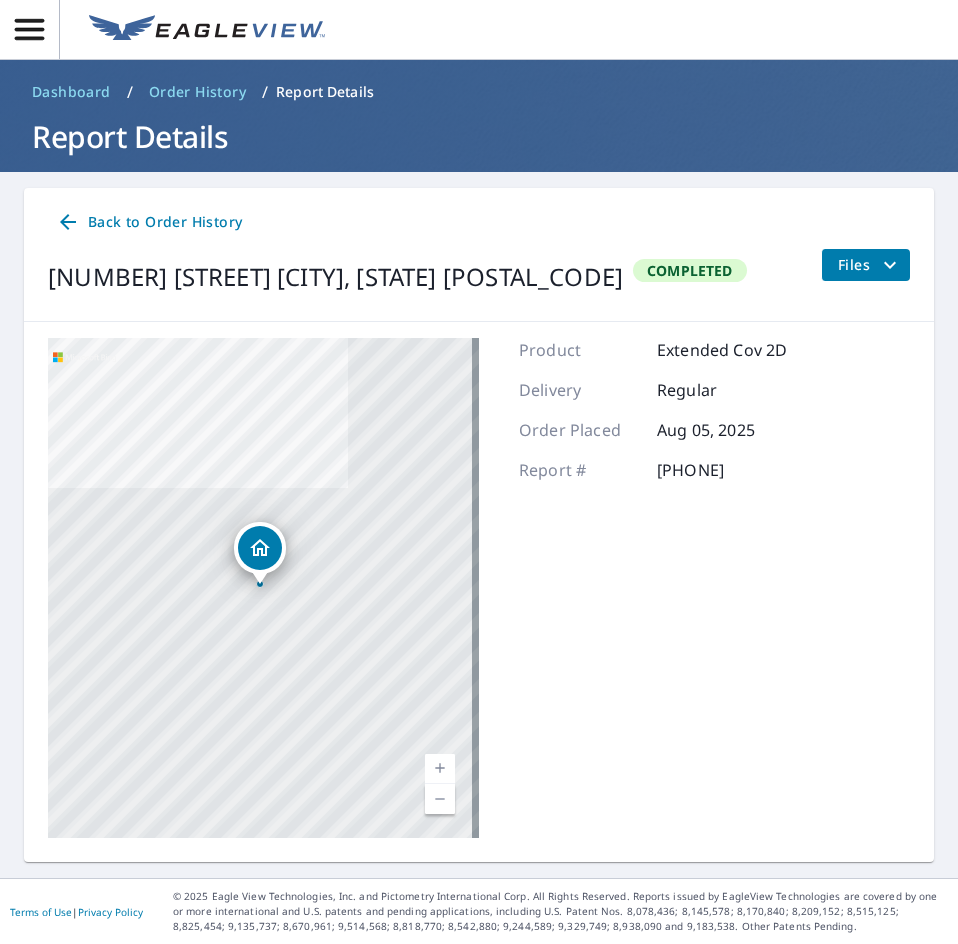 click 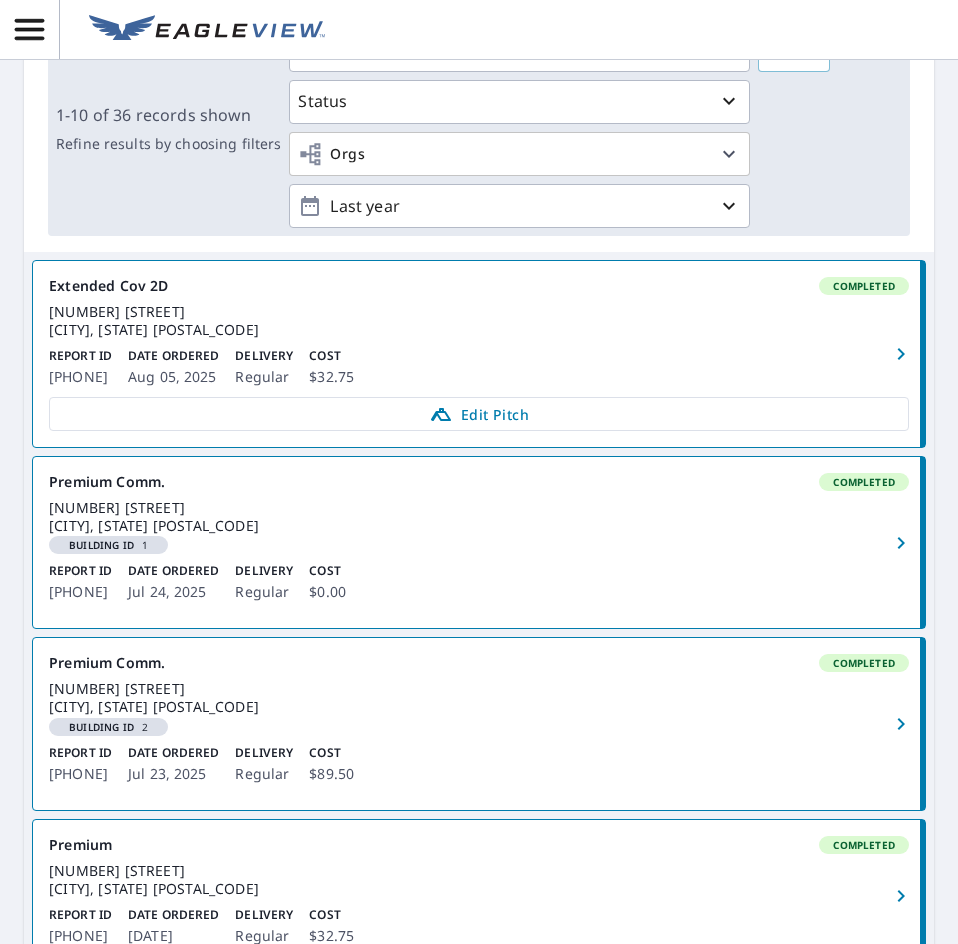 scroll, scrollTop: 0, scrollLeft: 0, axis: both 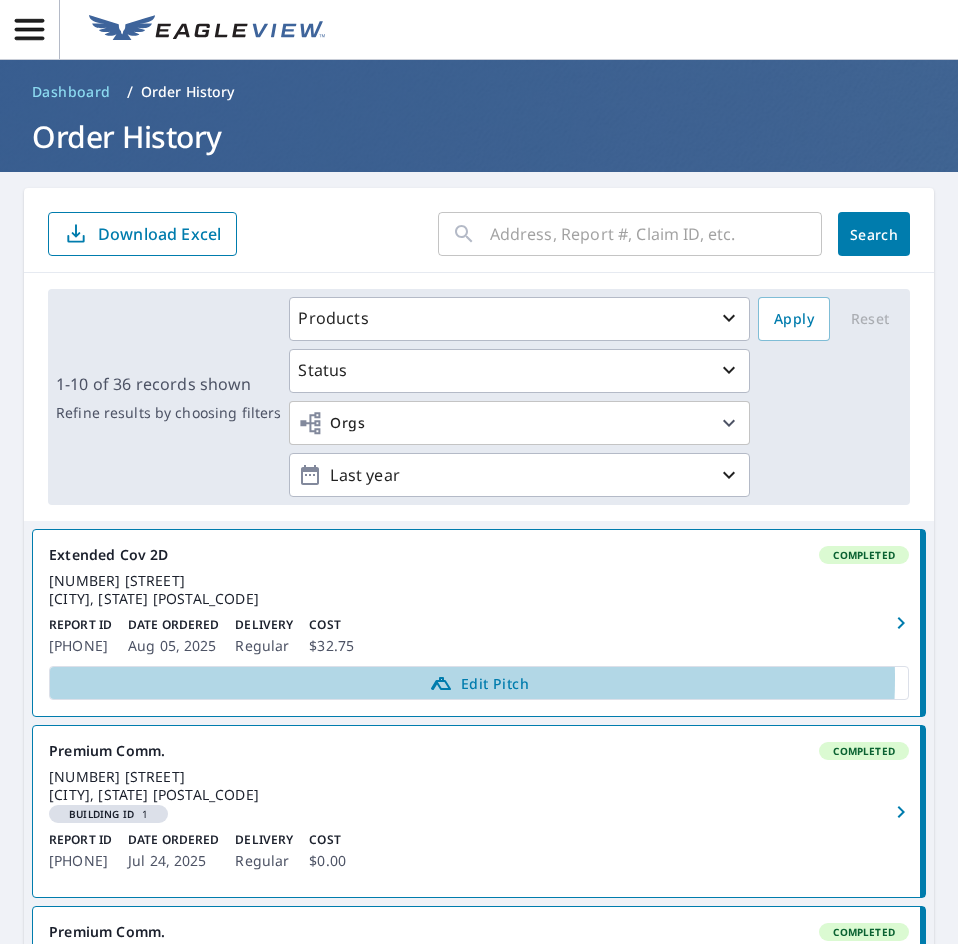 click 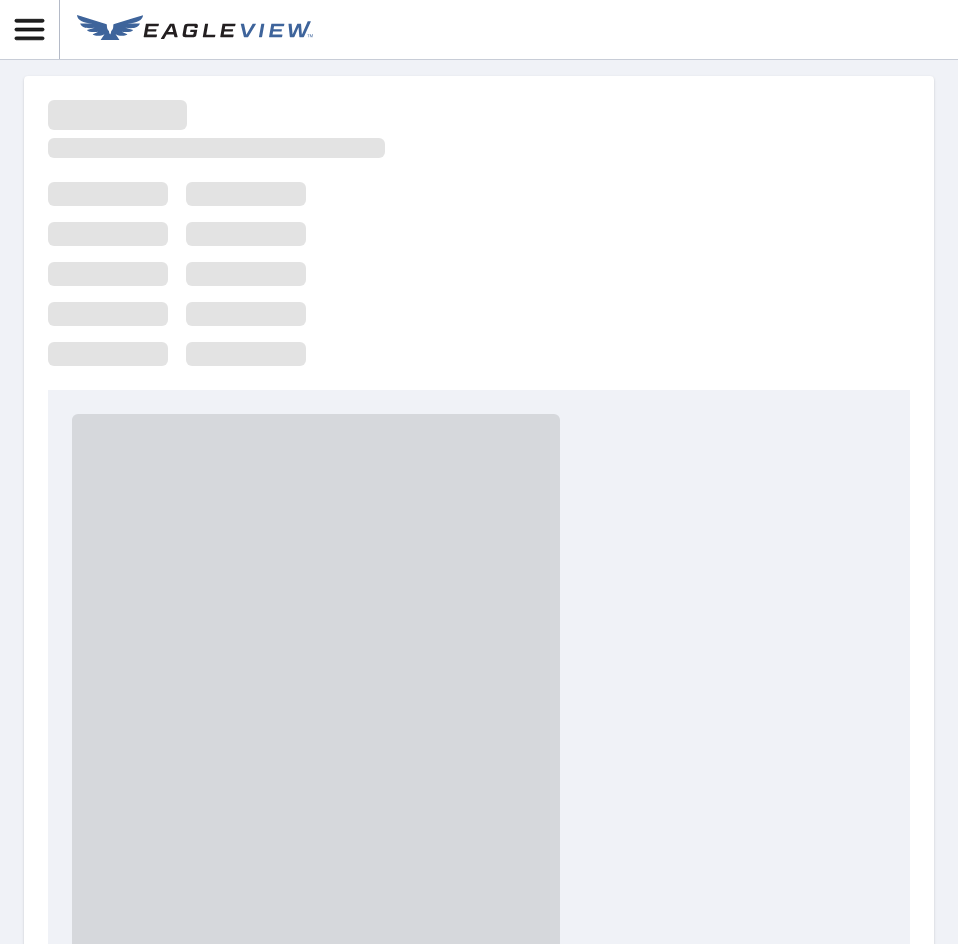 scroll, scrollTop: 0, scrollLeft: 0, axis: both 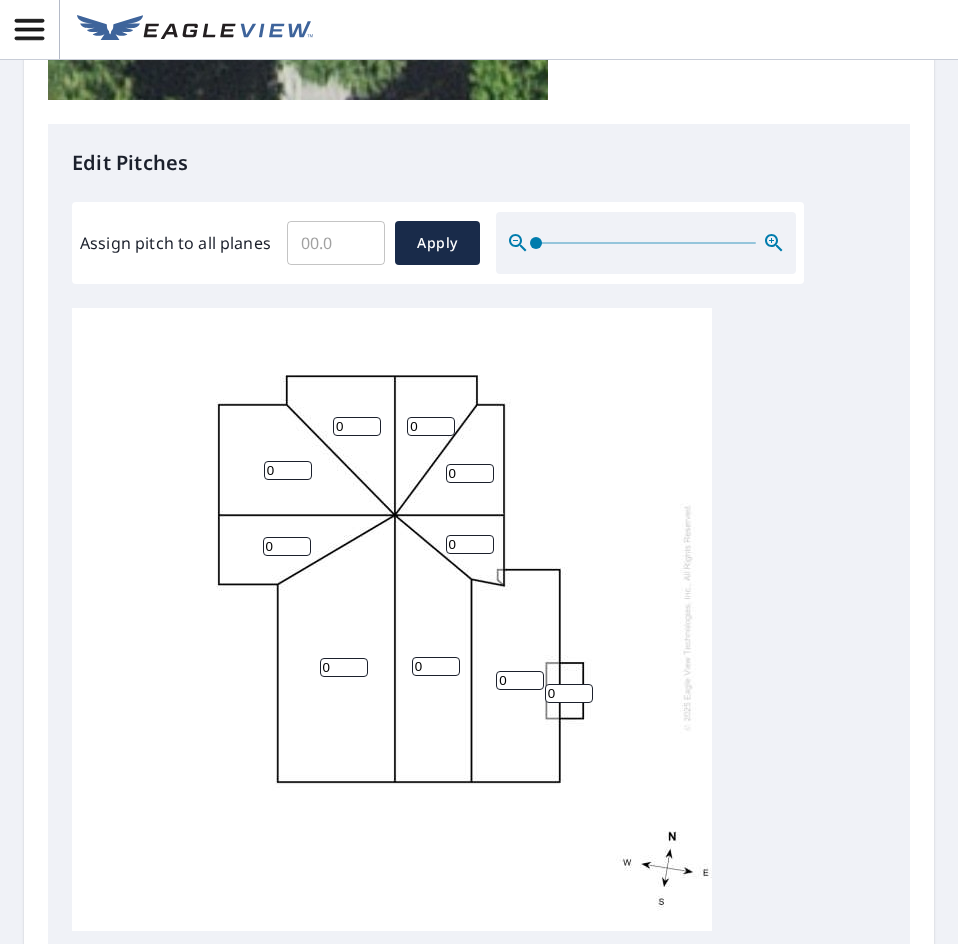 click on "0" at bounding box center (357, 426) 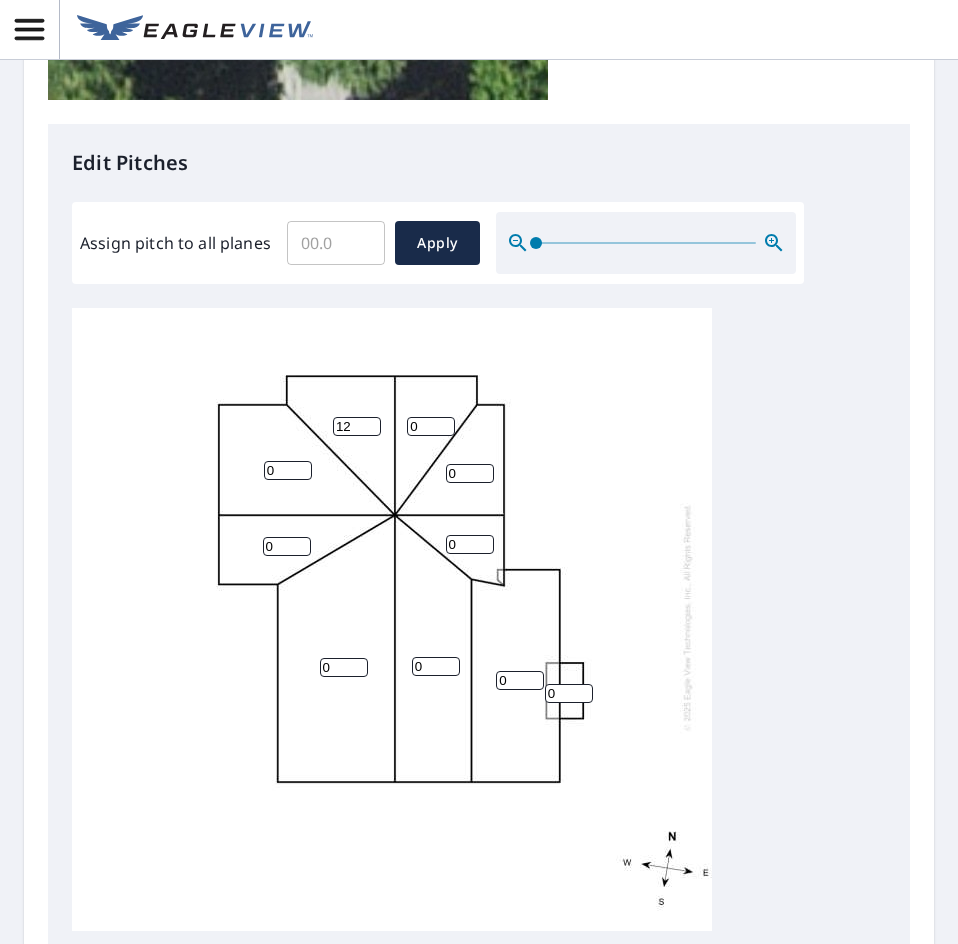 type on "1" 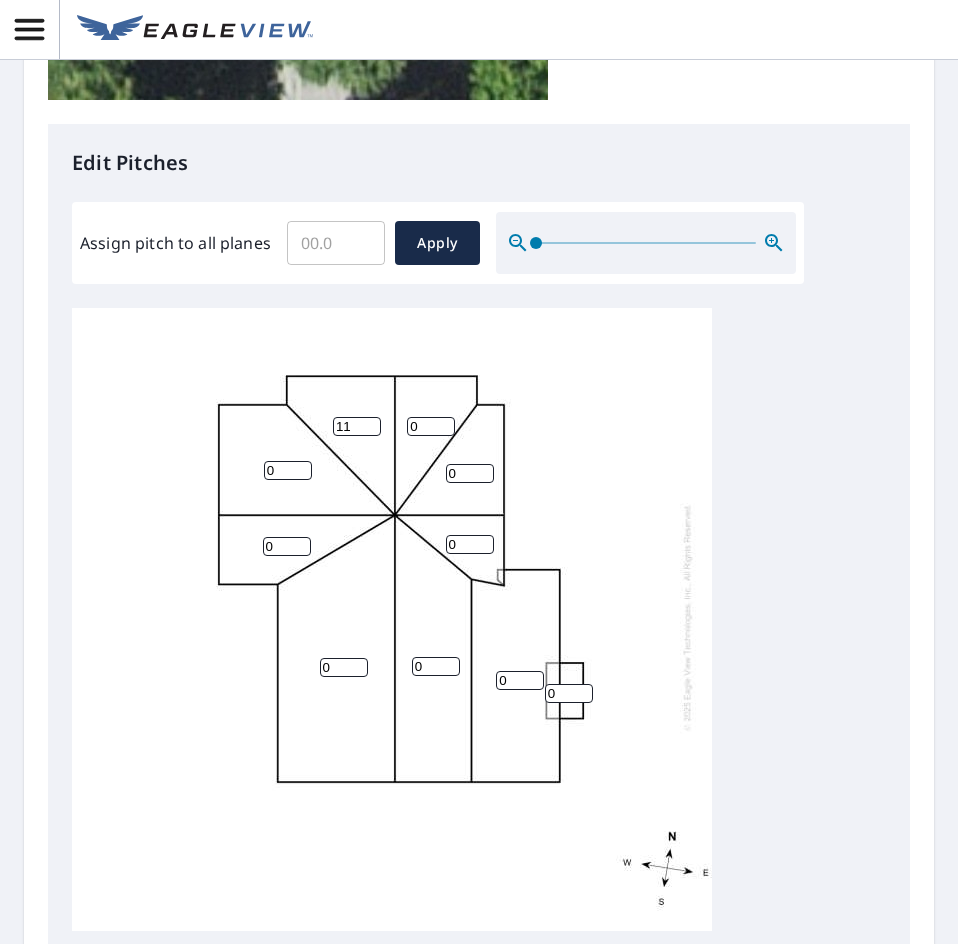 type on "11" 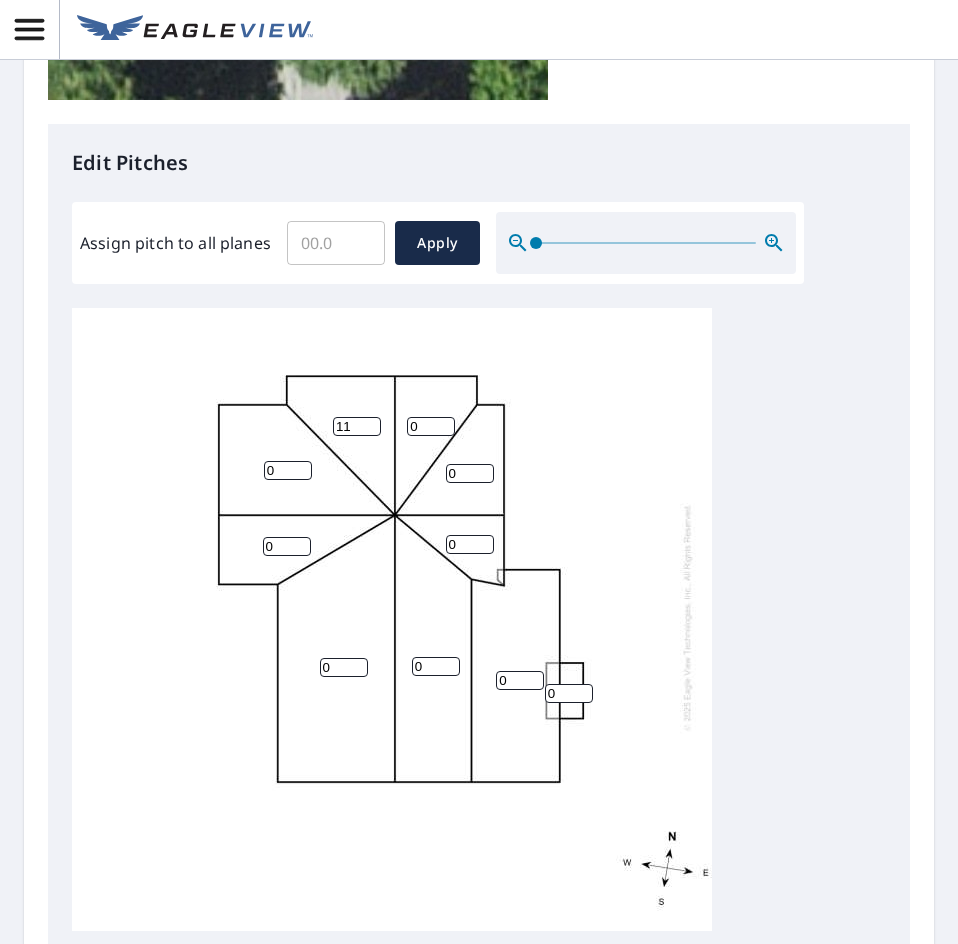 click on "0" at bounding box center [431, 426] 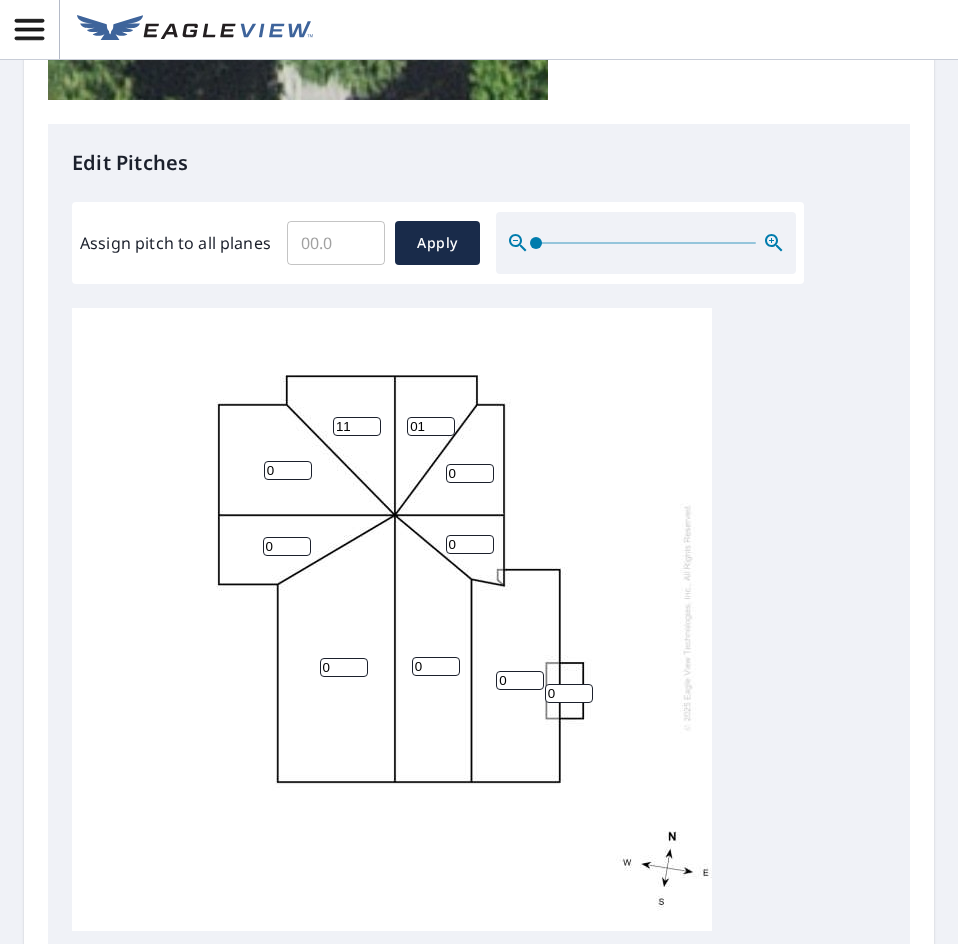 type on "0" 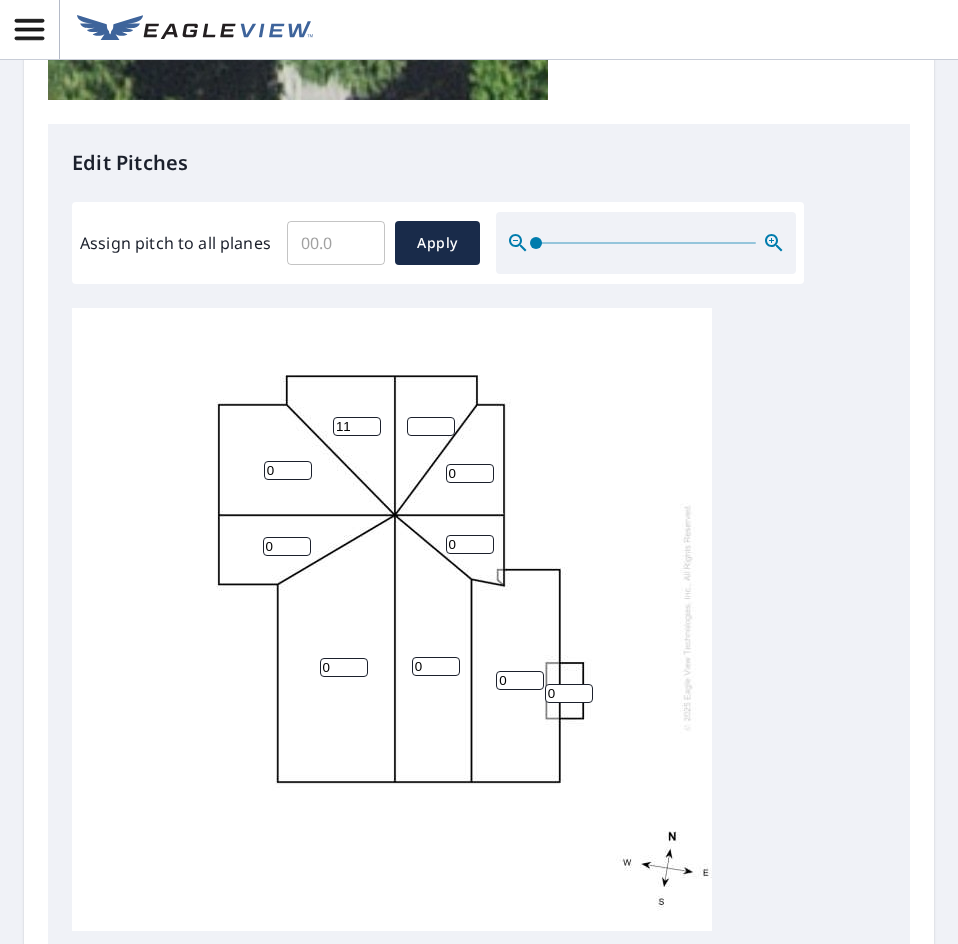 type 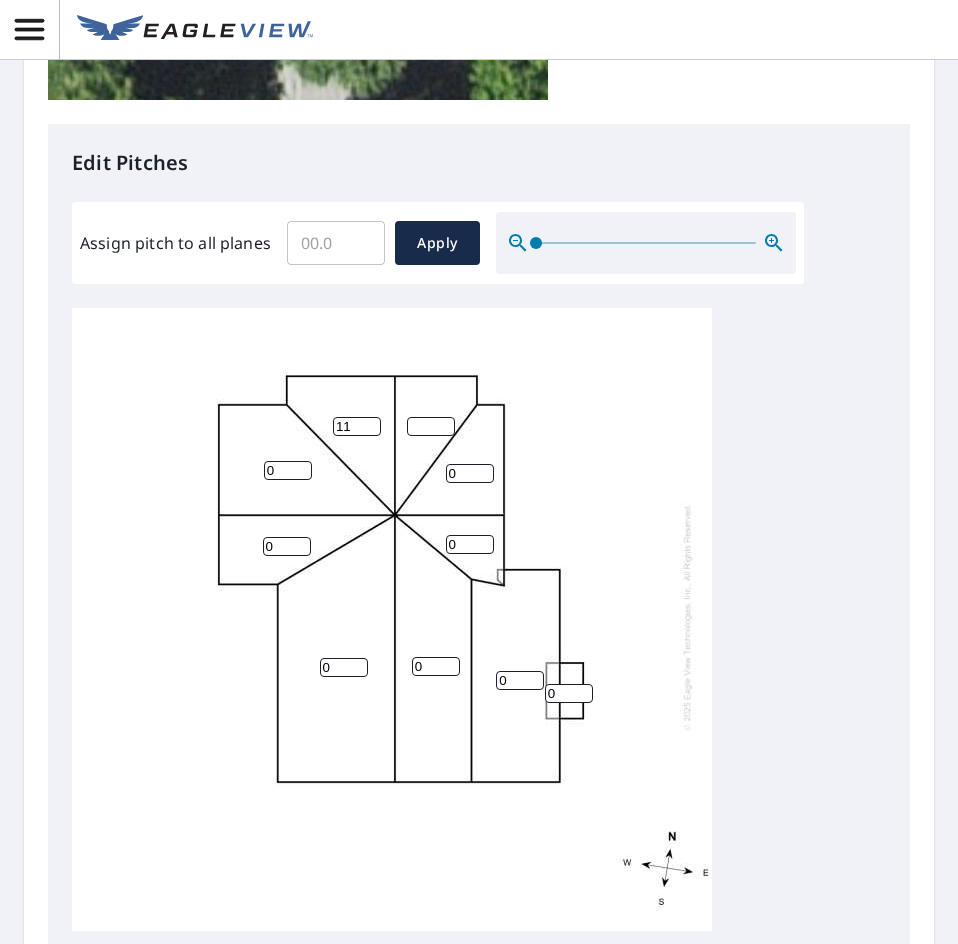 click on "0" at bounding box center [288, 470] 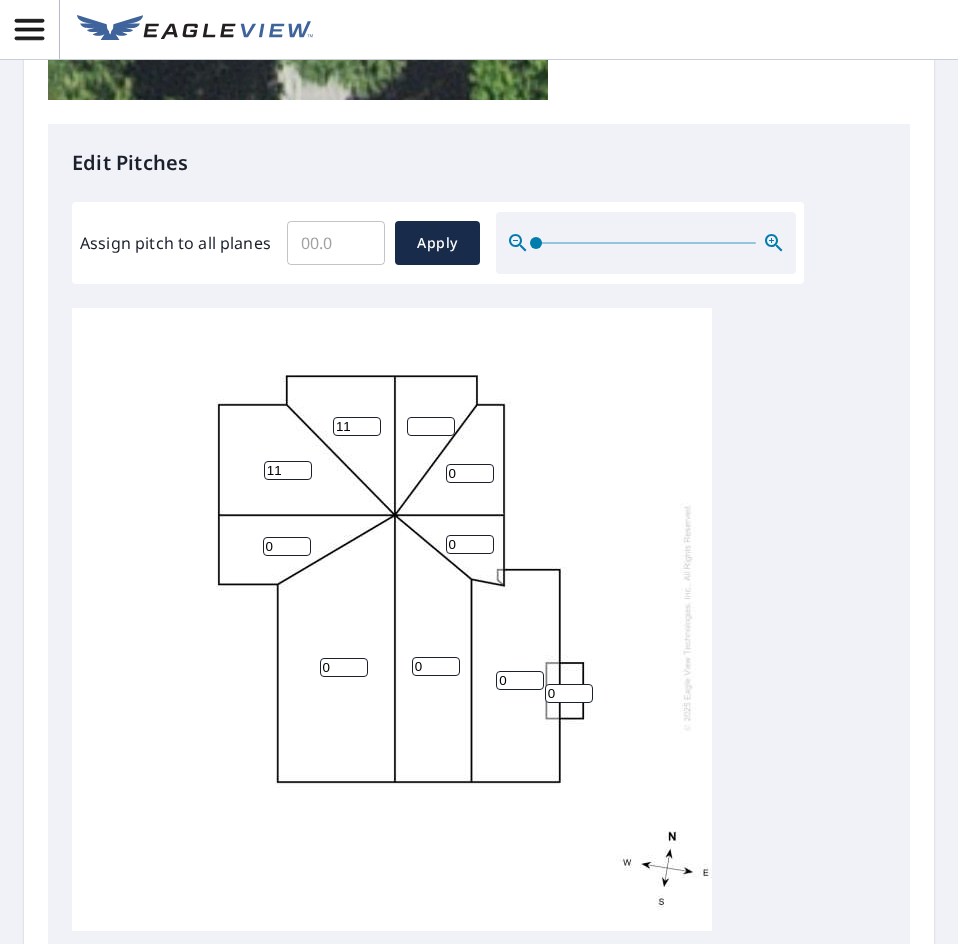 type on "11" 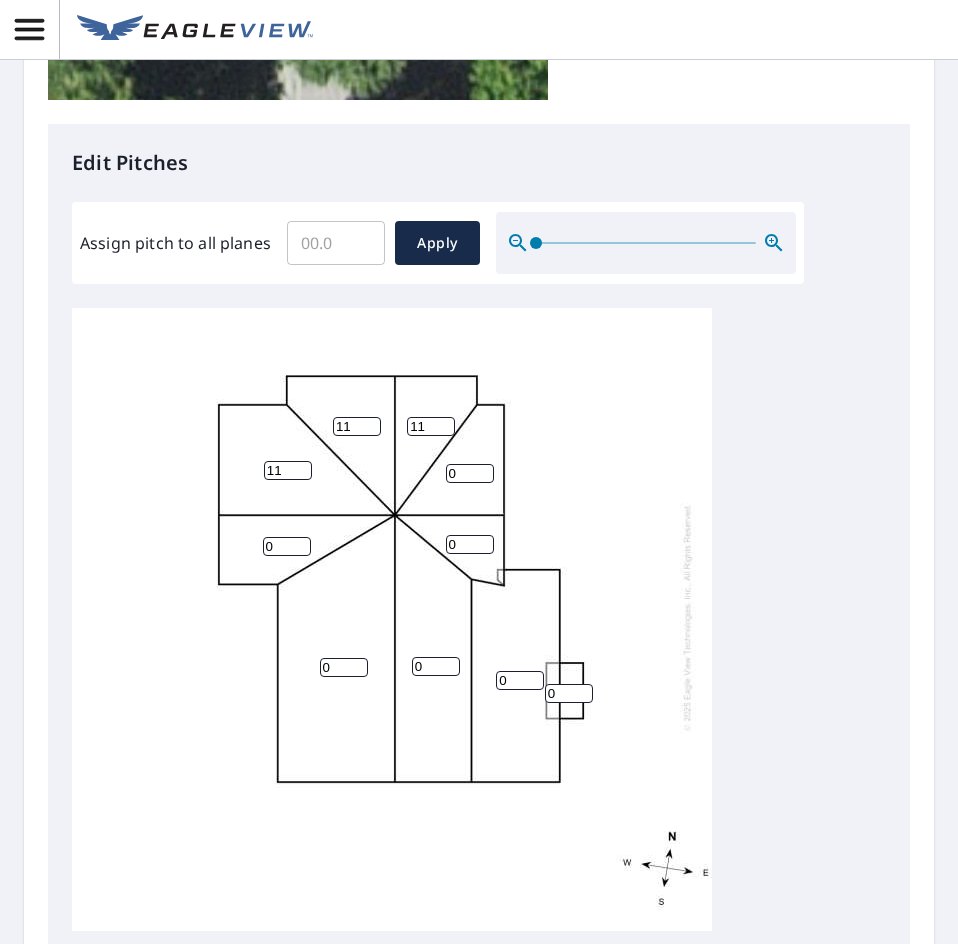 type on "11" 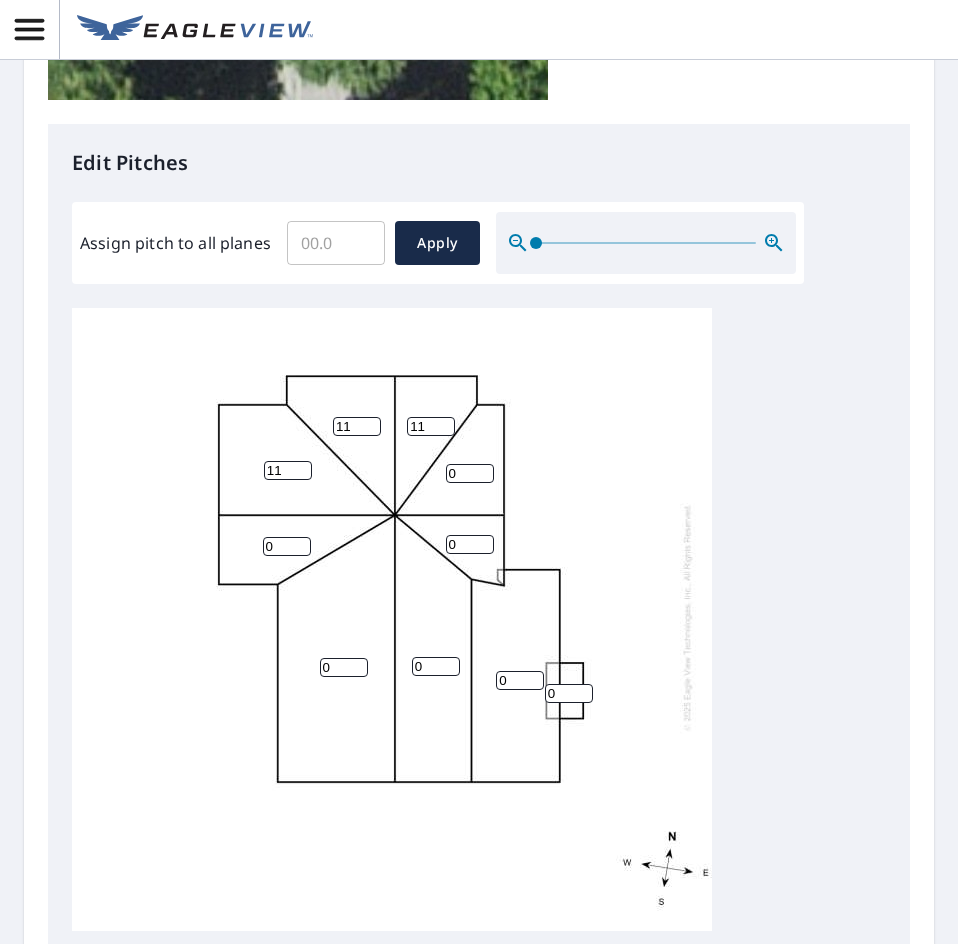 click on "0" at bounding box center (470, 473) 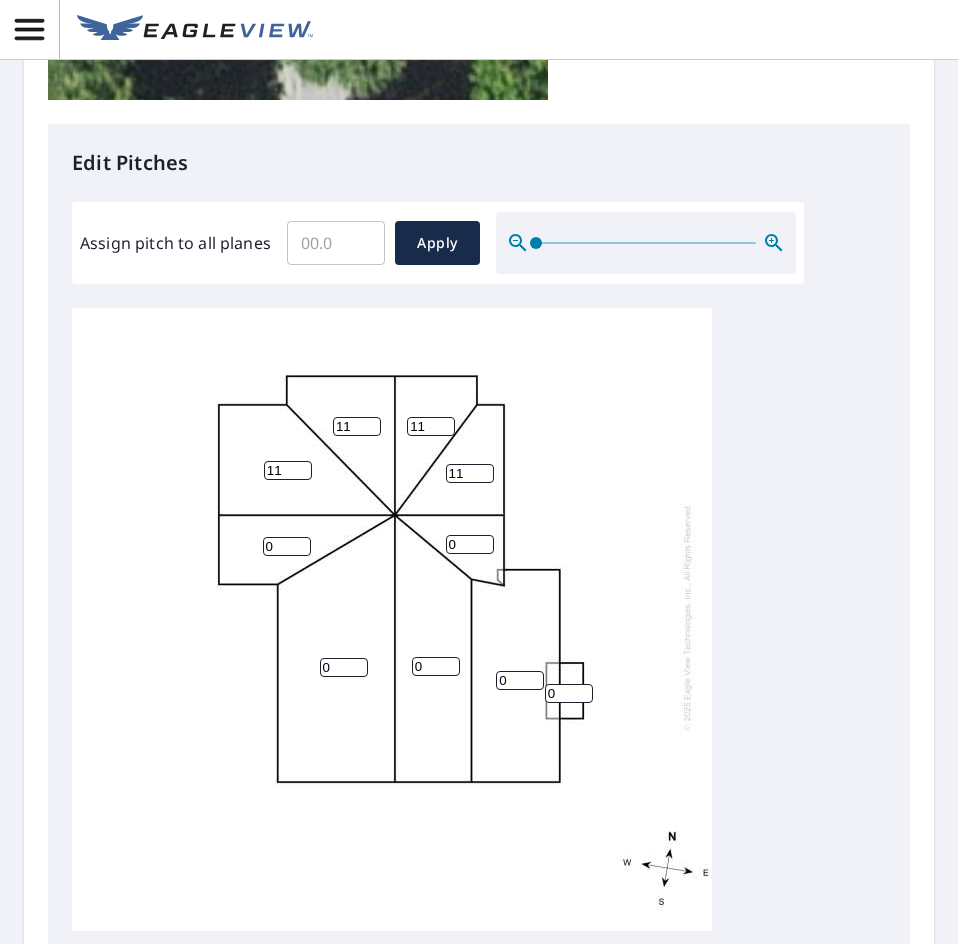 type on "11" 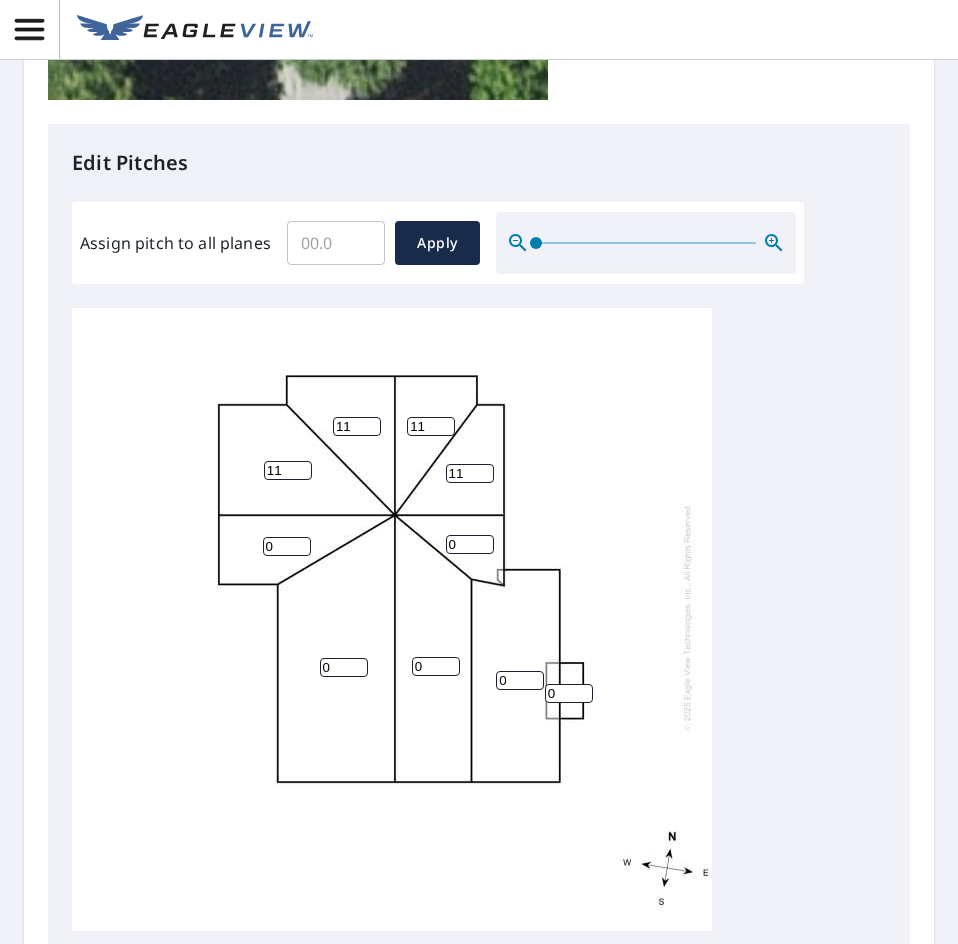 click on "0" at bounding box center (287, 546) 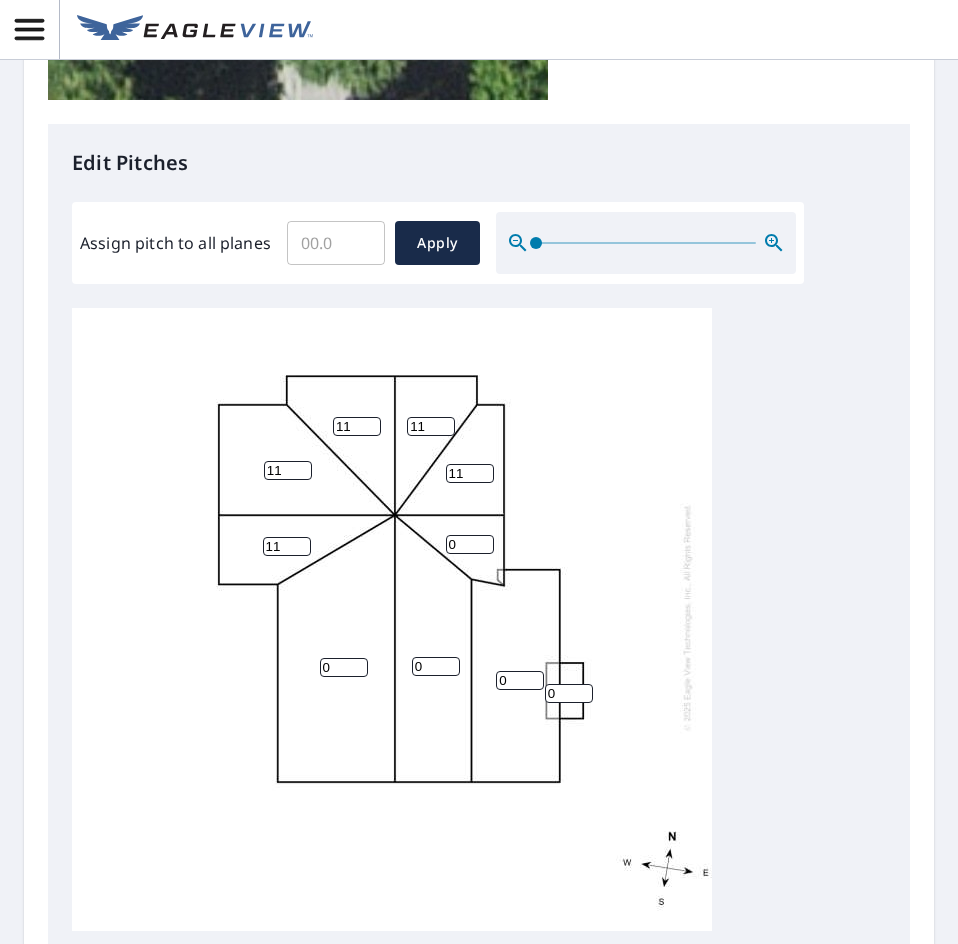 type on "11" 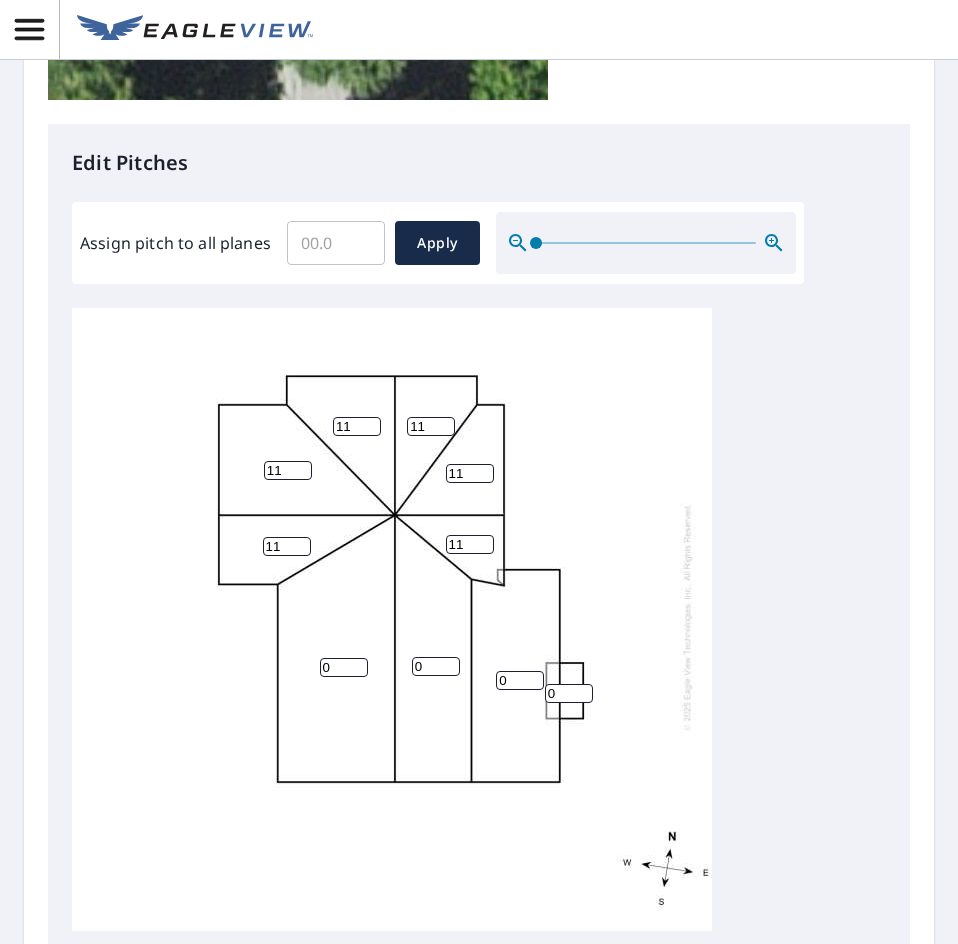 type on "11" 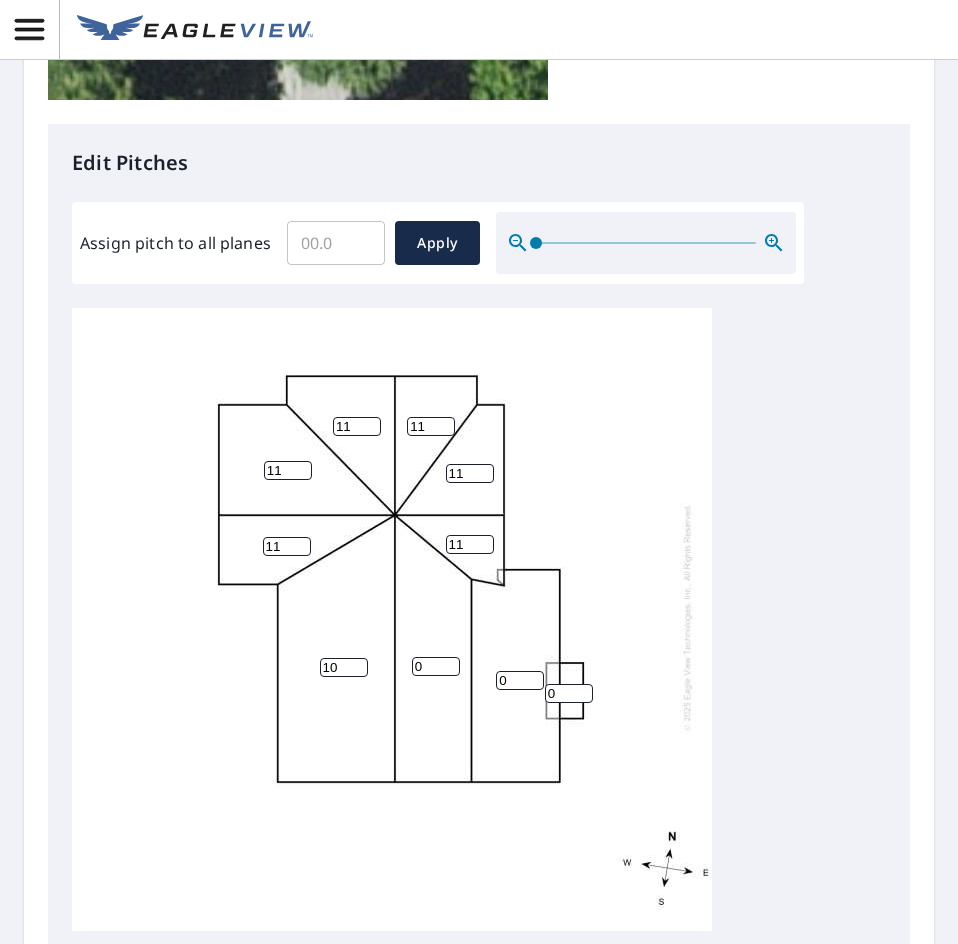 type on "10" 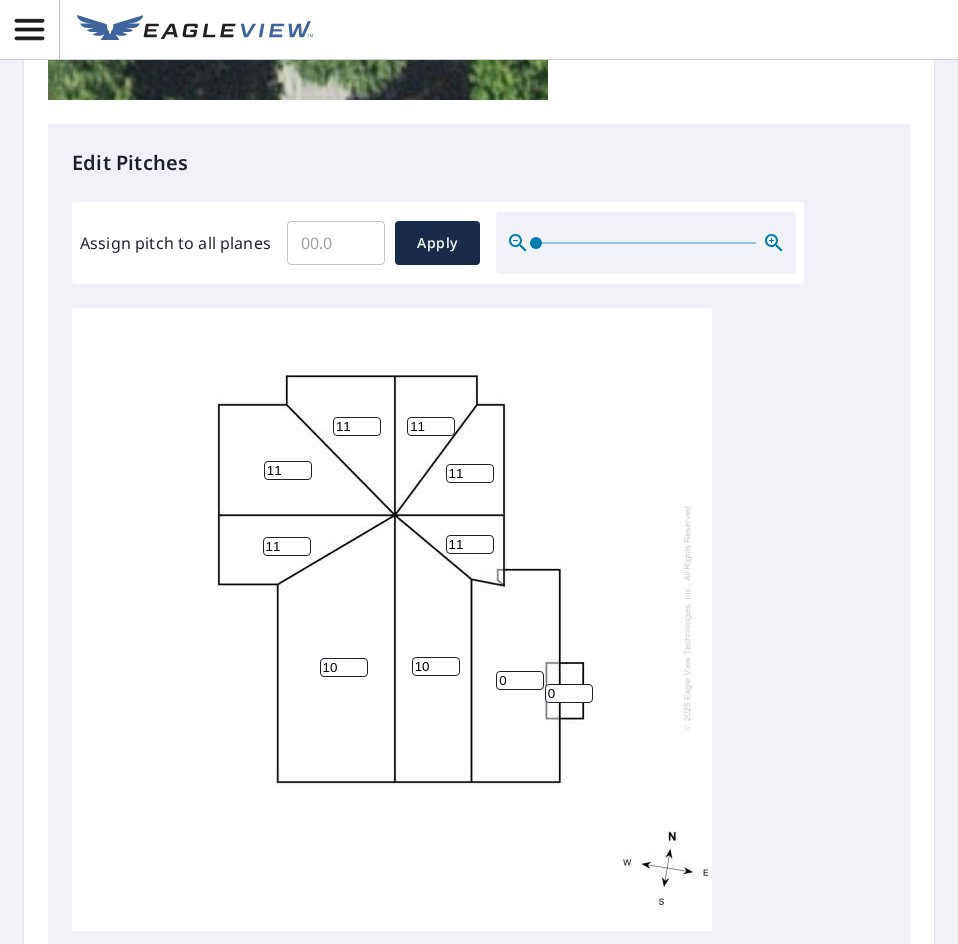 type on "10" 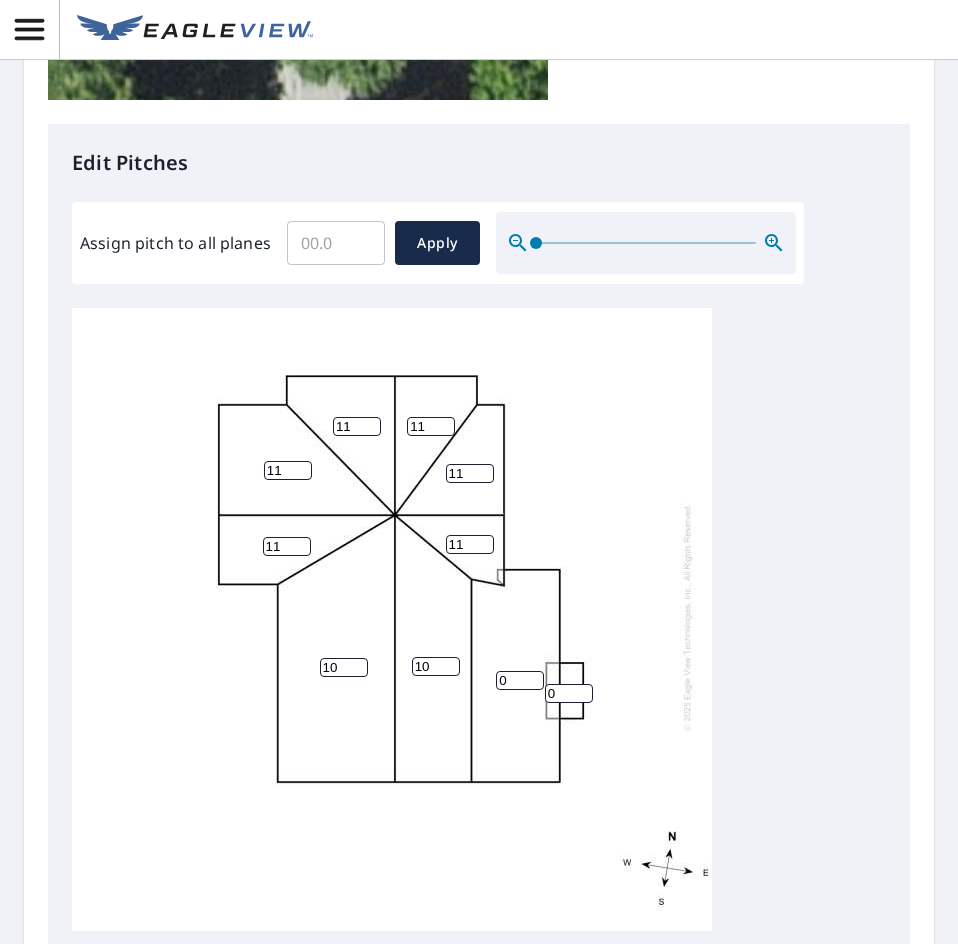 click on "0" at bounding box center (520, 680) 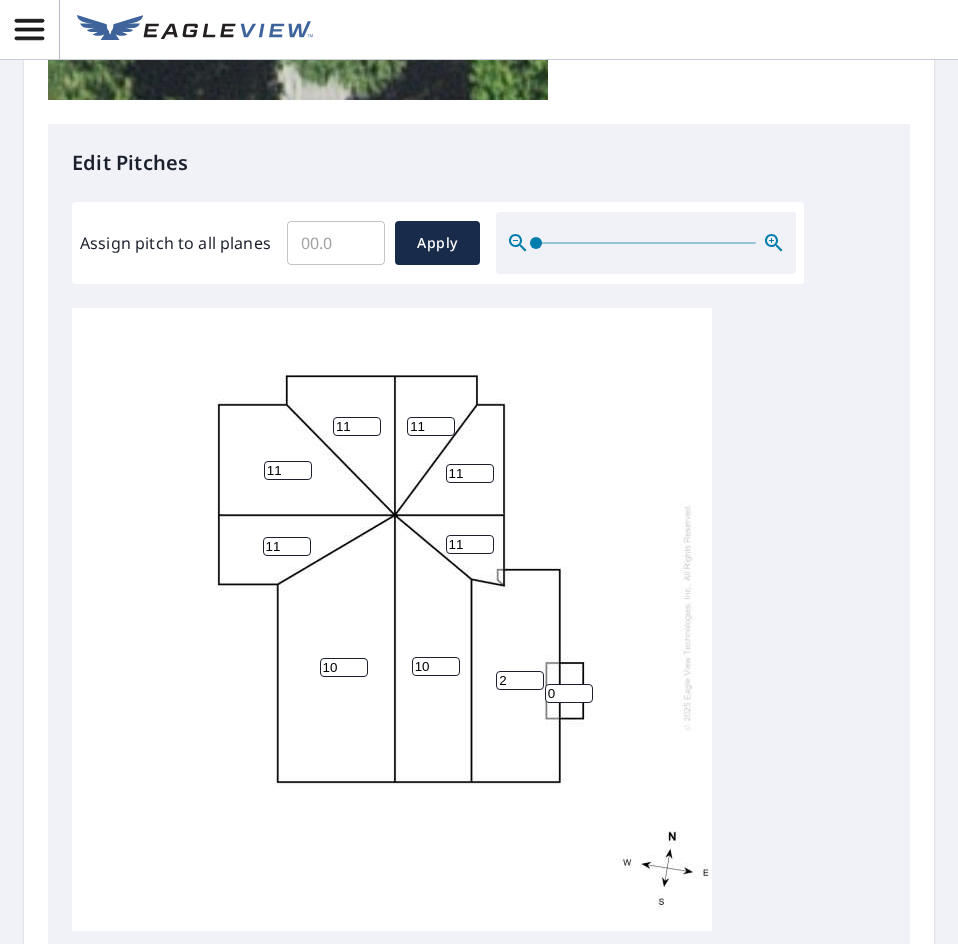type on "2" 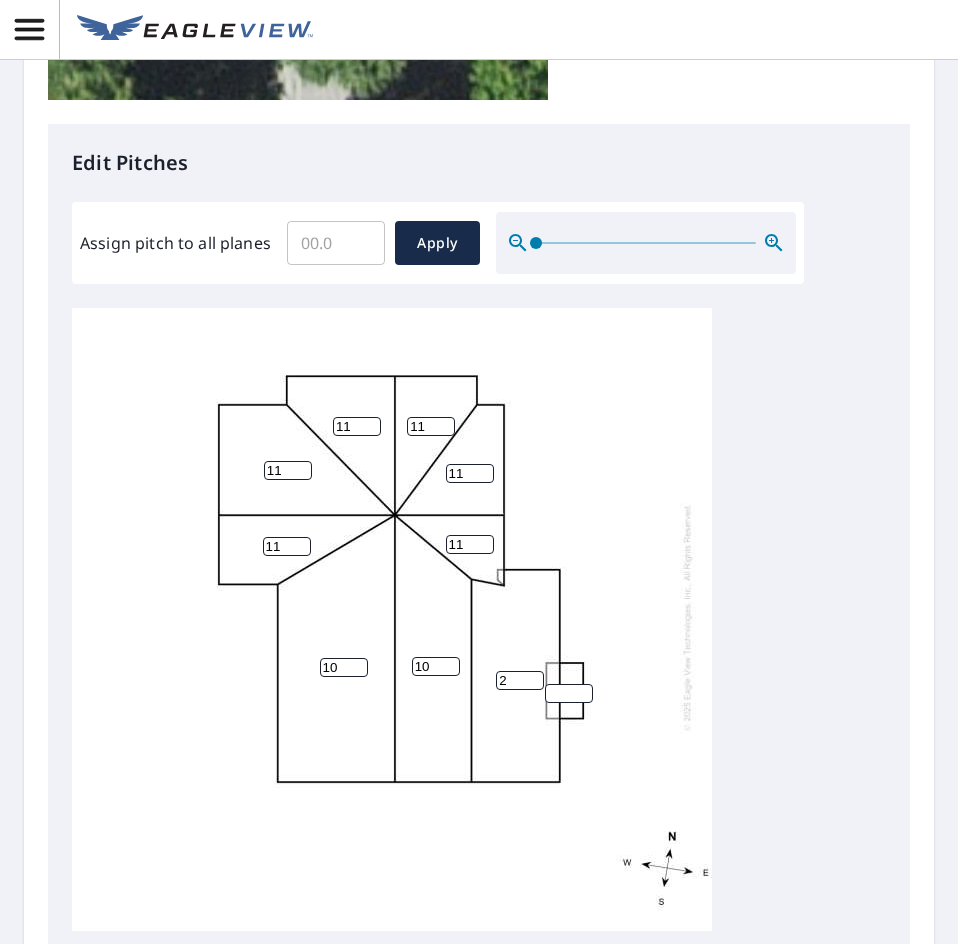 type on "0" 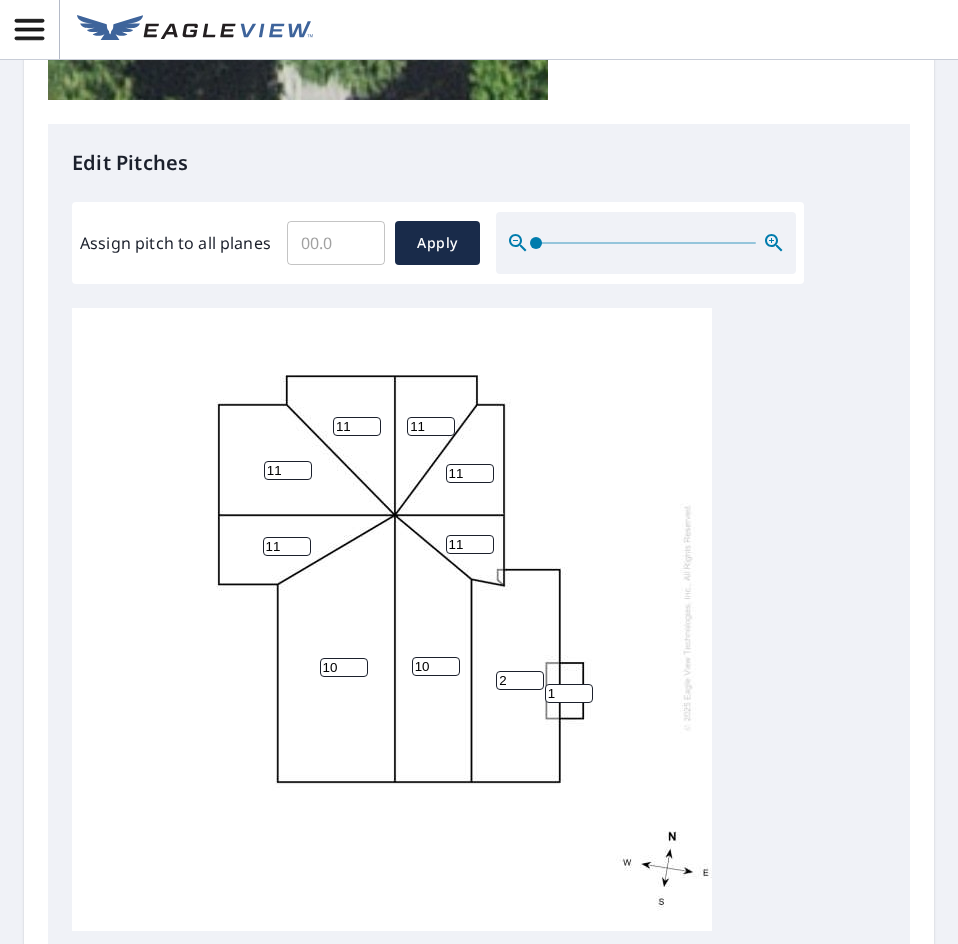 type on "1" 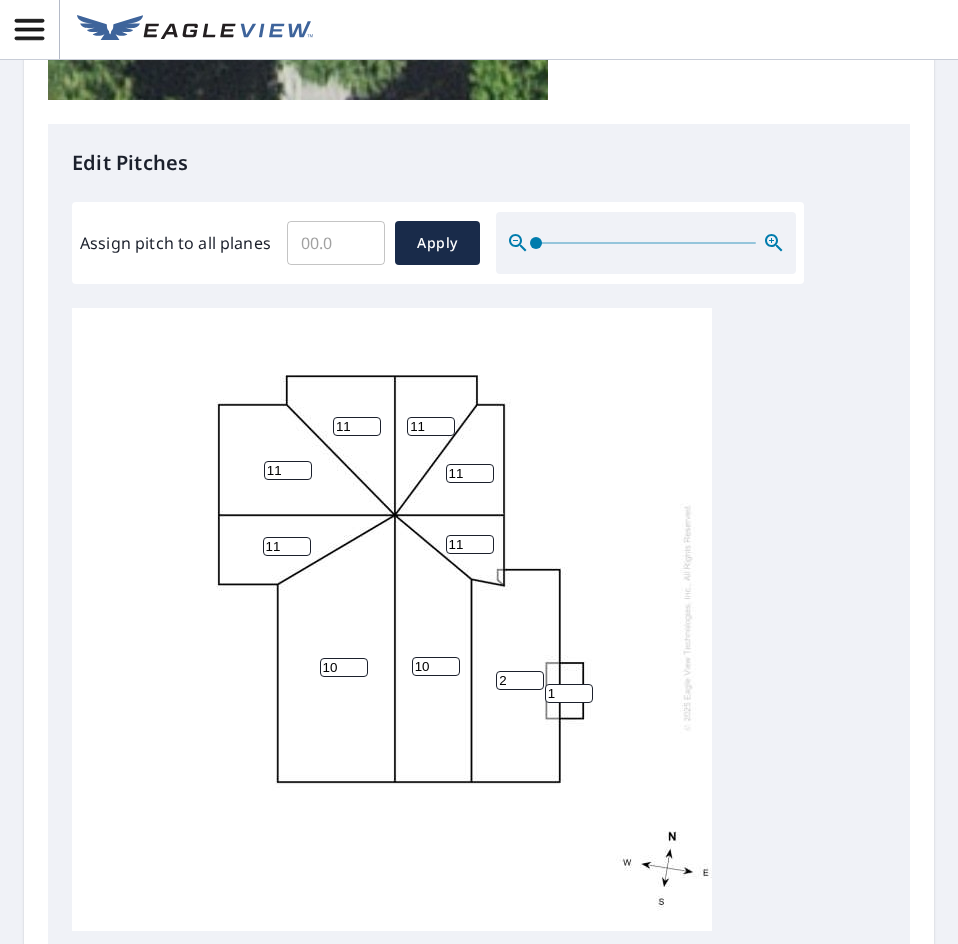 click on "Apply" at bounding box center (437, 243) 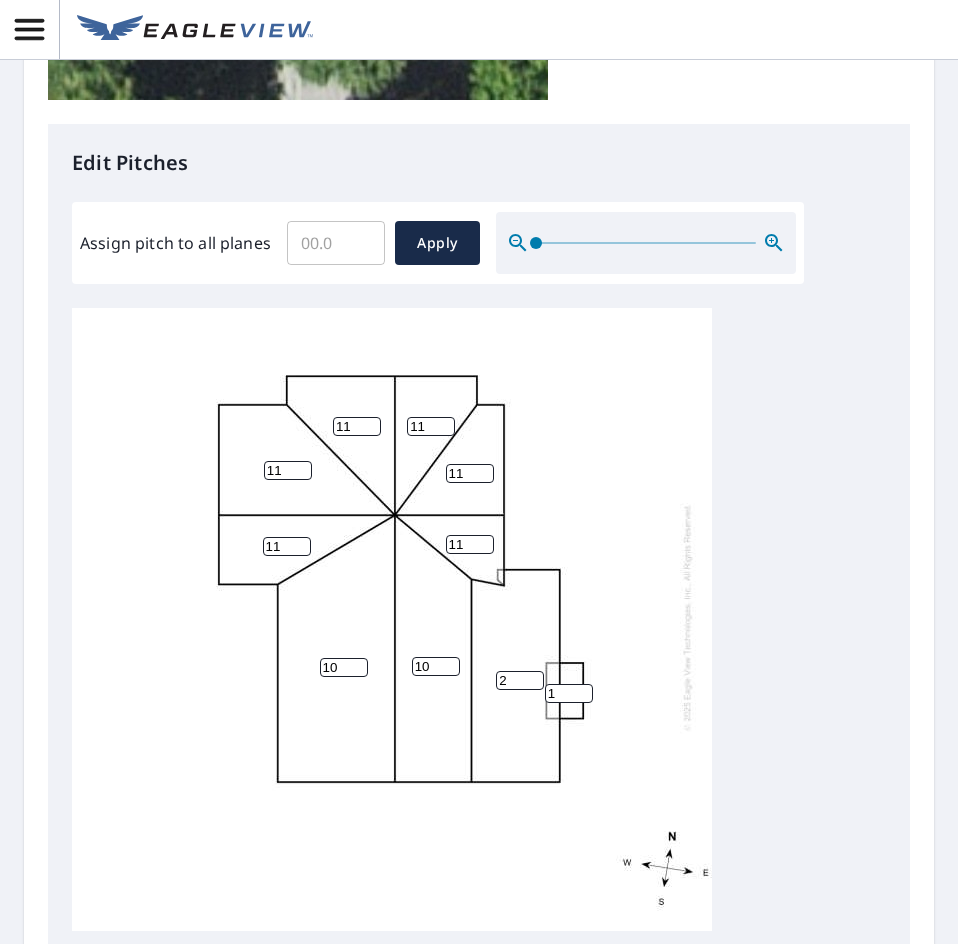 type 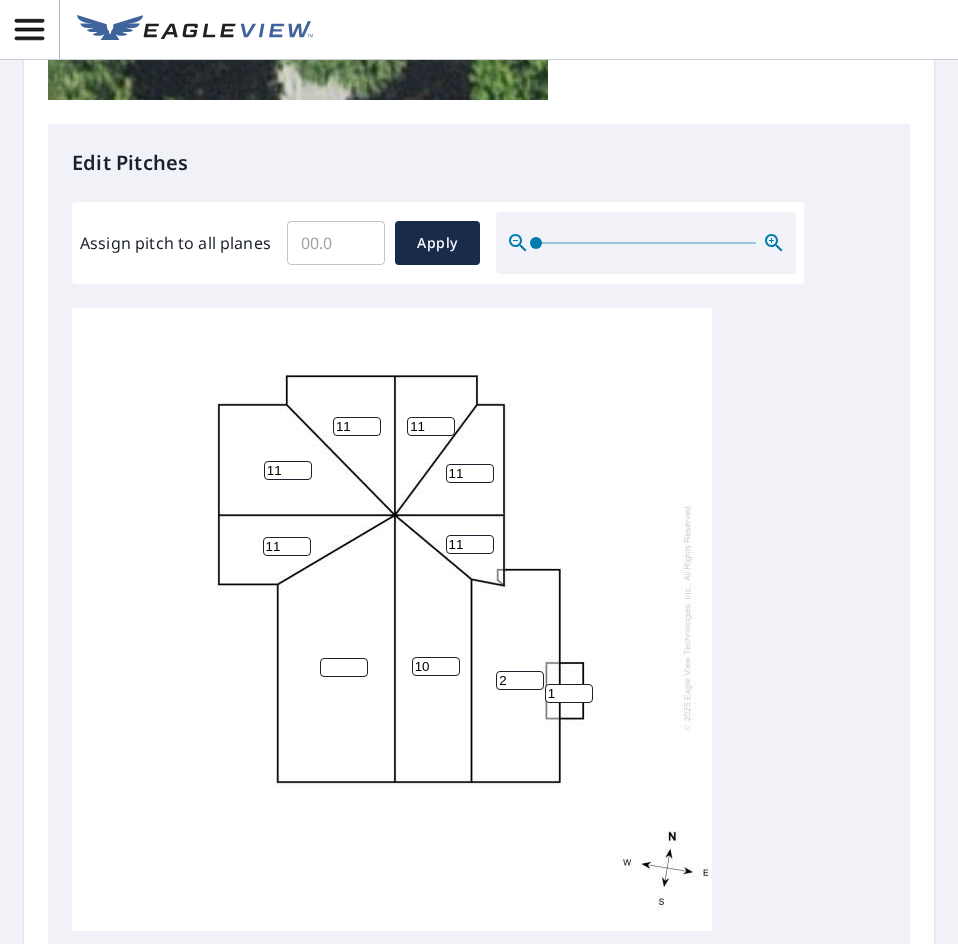 type 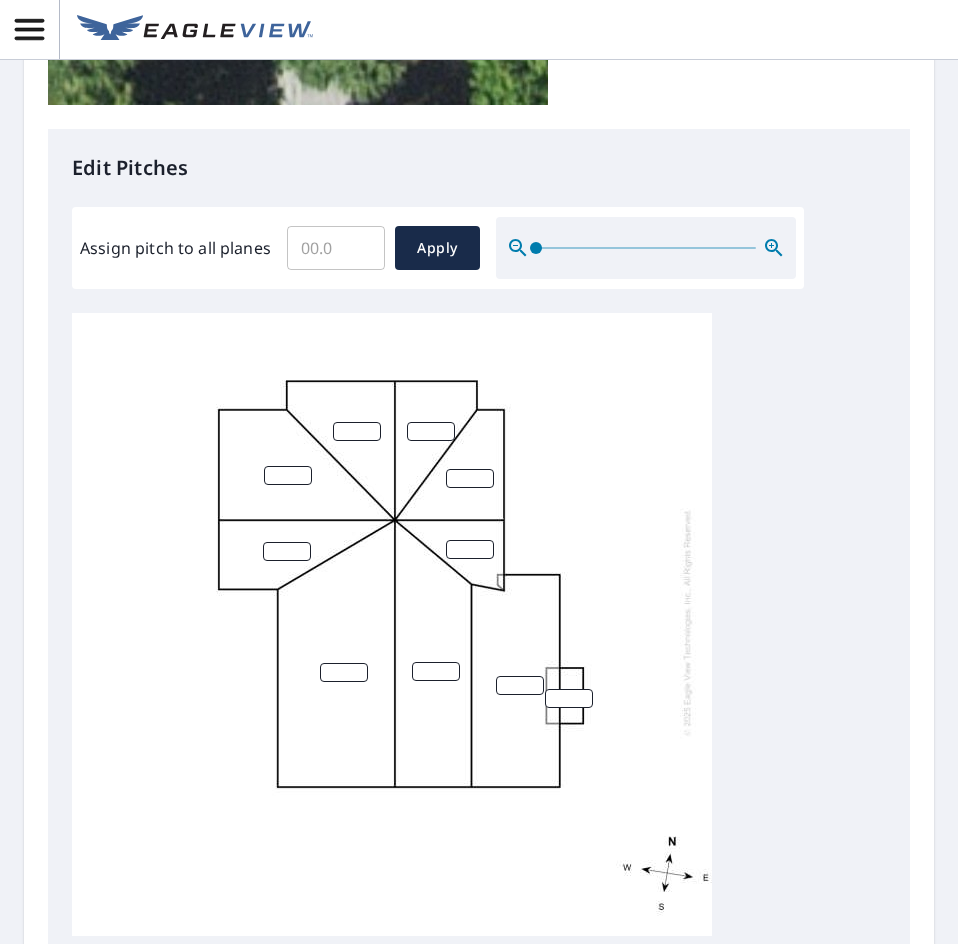 scroll, scrollTop: 740, scrollLeft: 0, axis: vertical 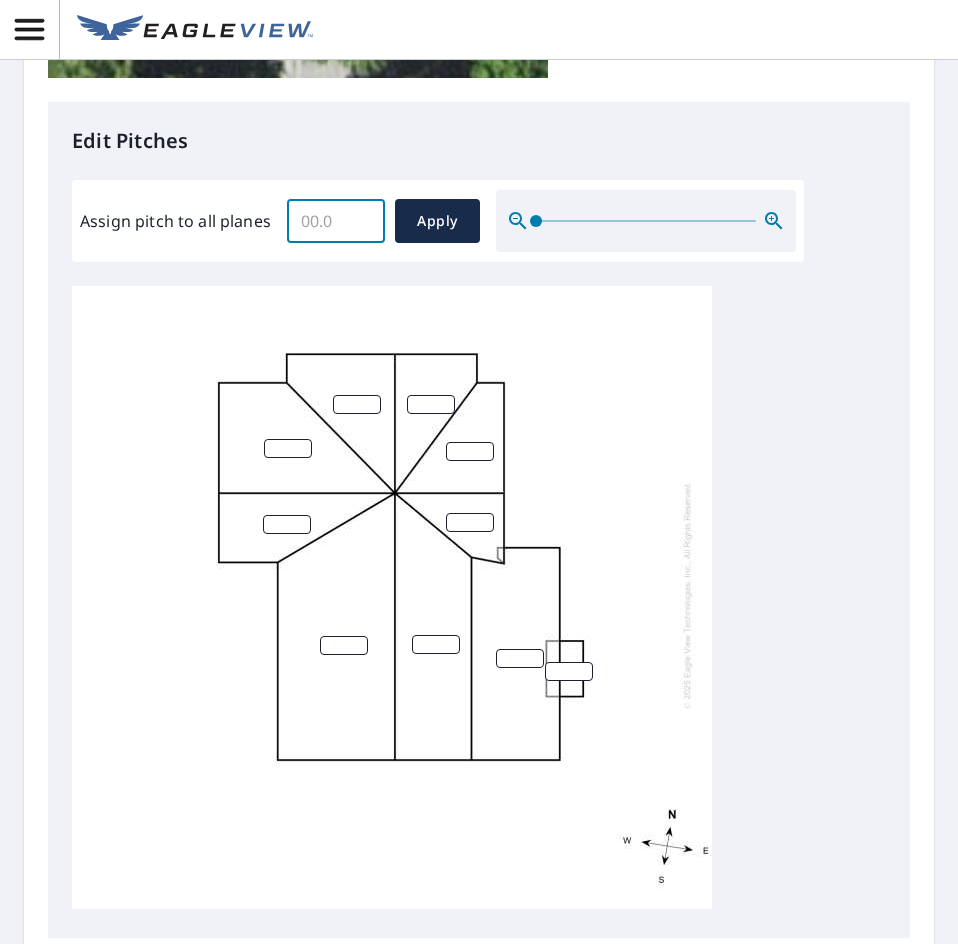 click on "Assign pitch to all planes" at bounding box center (336, 221) 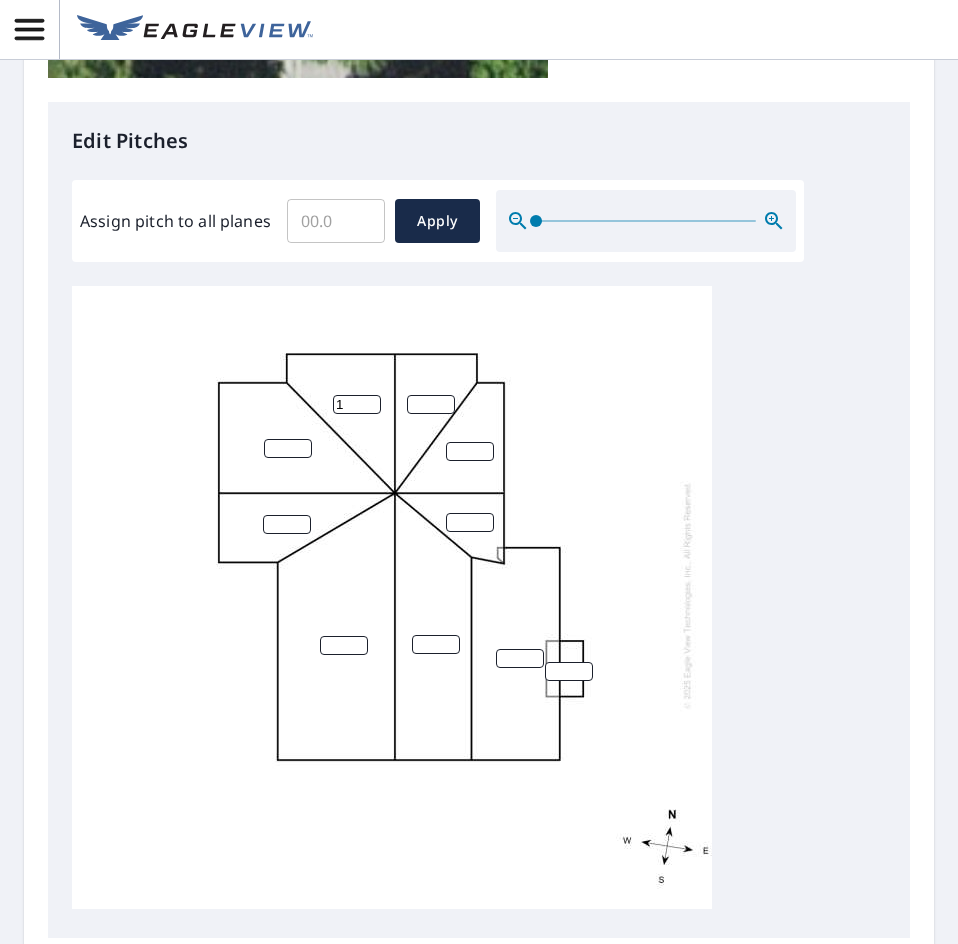 click on "1" at bounding box center (357, 404) 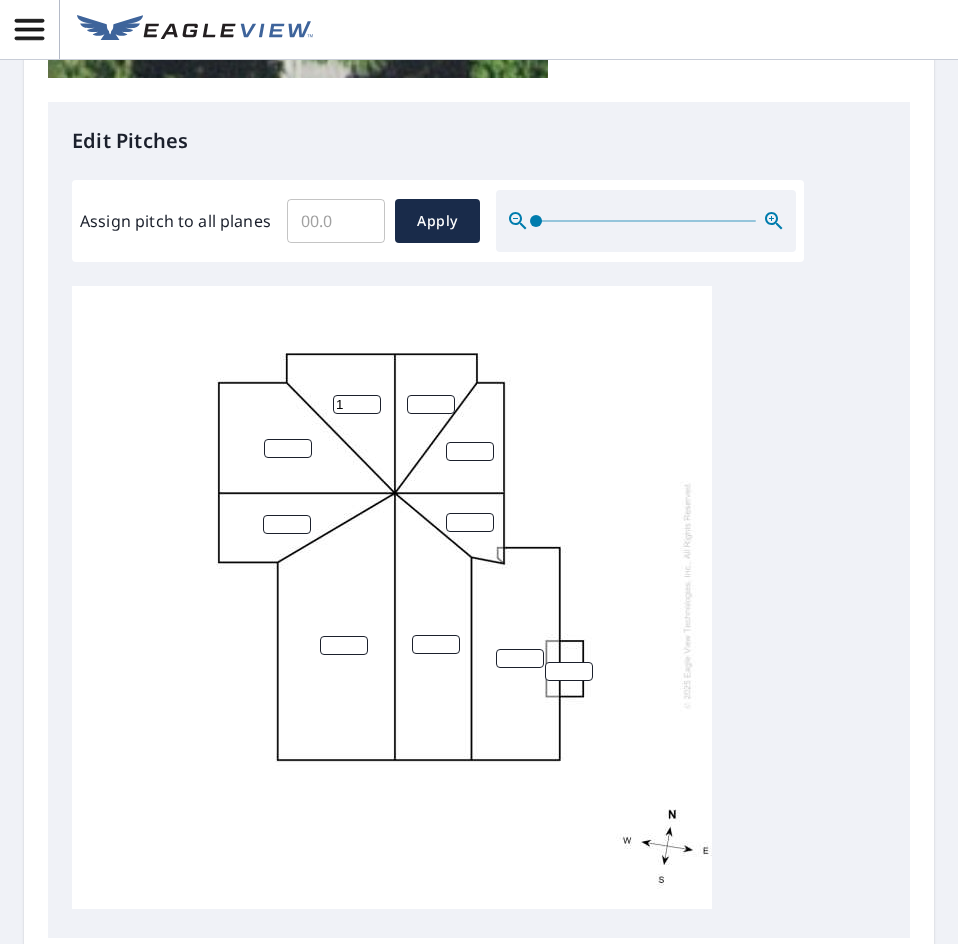 click on "1" at bounding box center [357, 404] 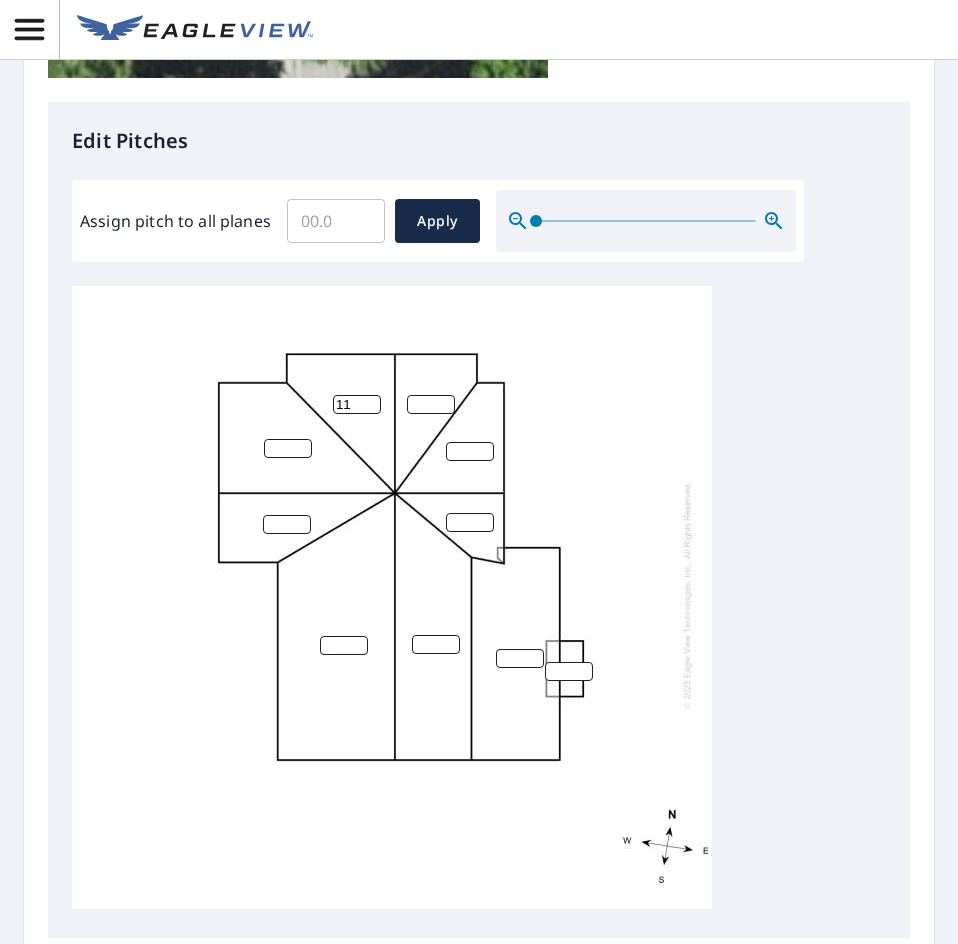 type on "11" 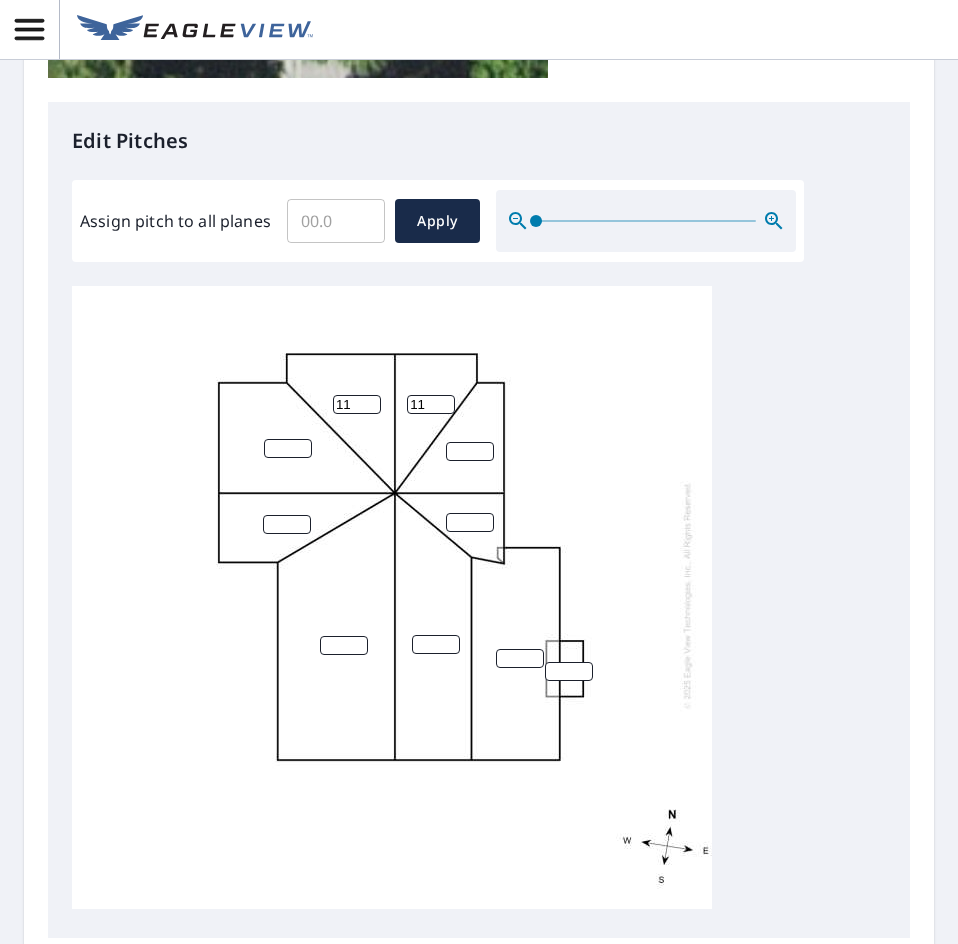 type on "11" 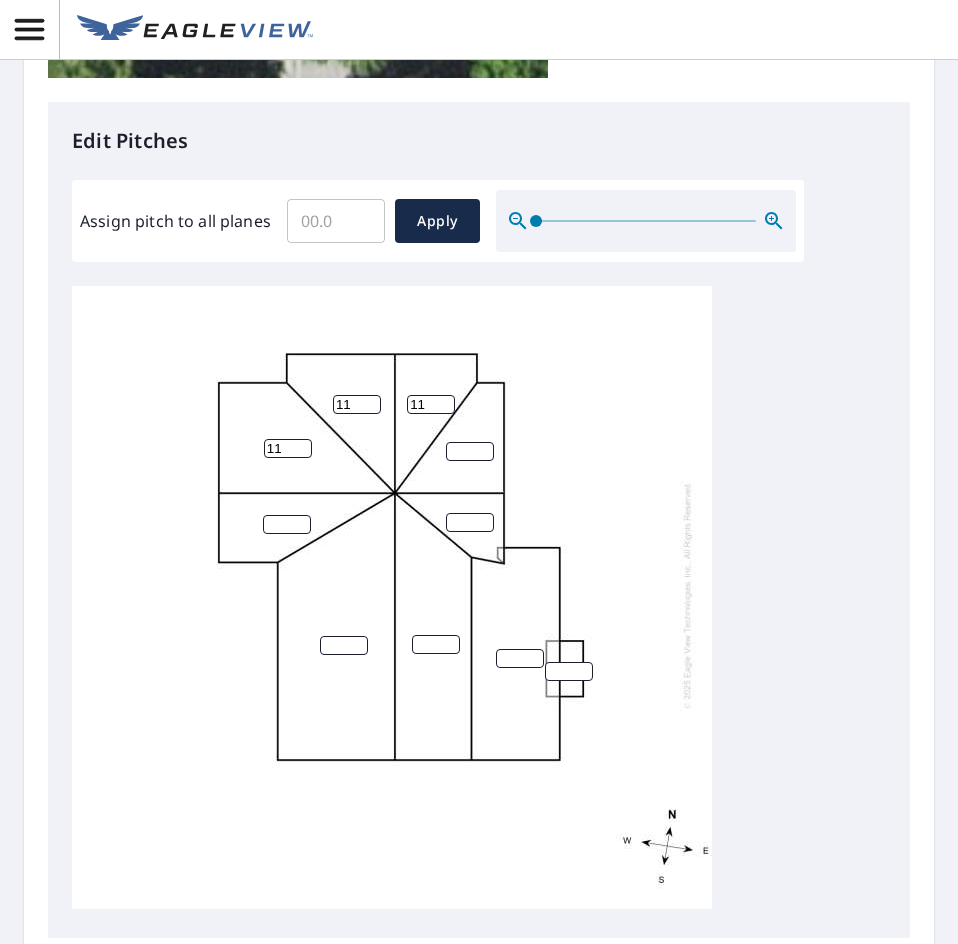 type on "11" 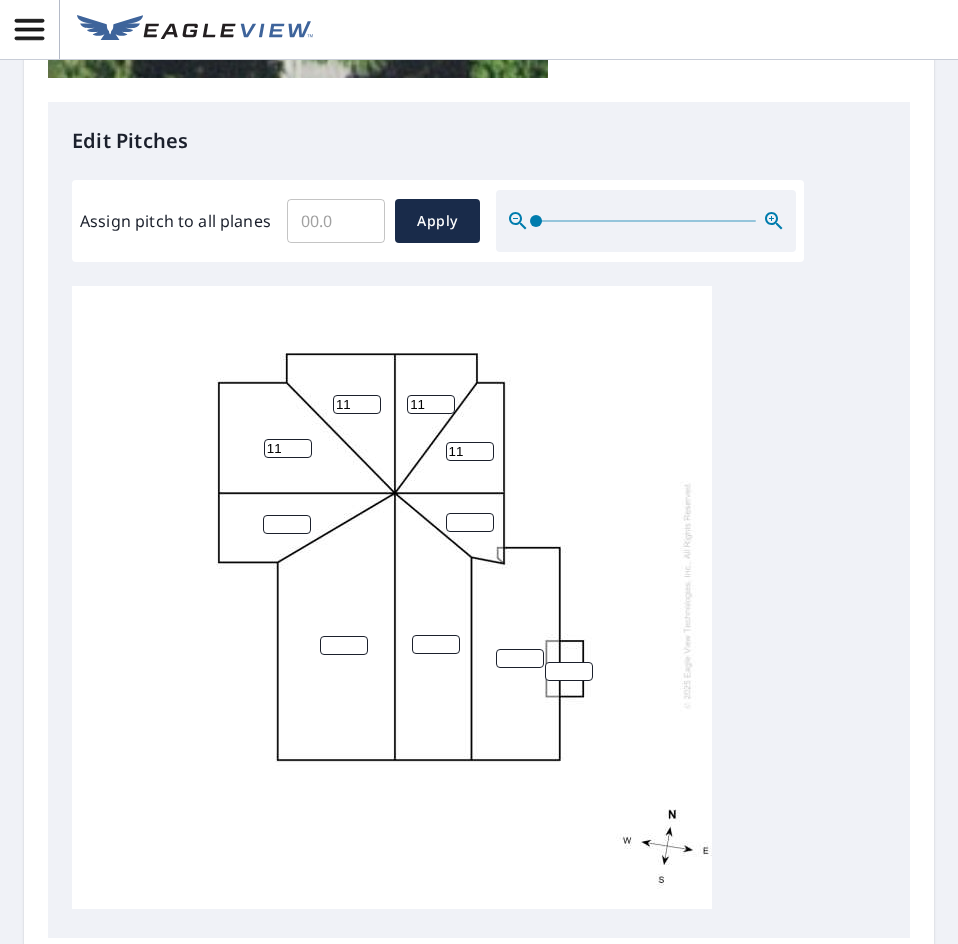 type on "11" 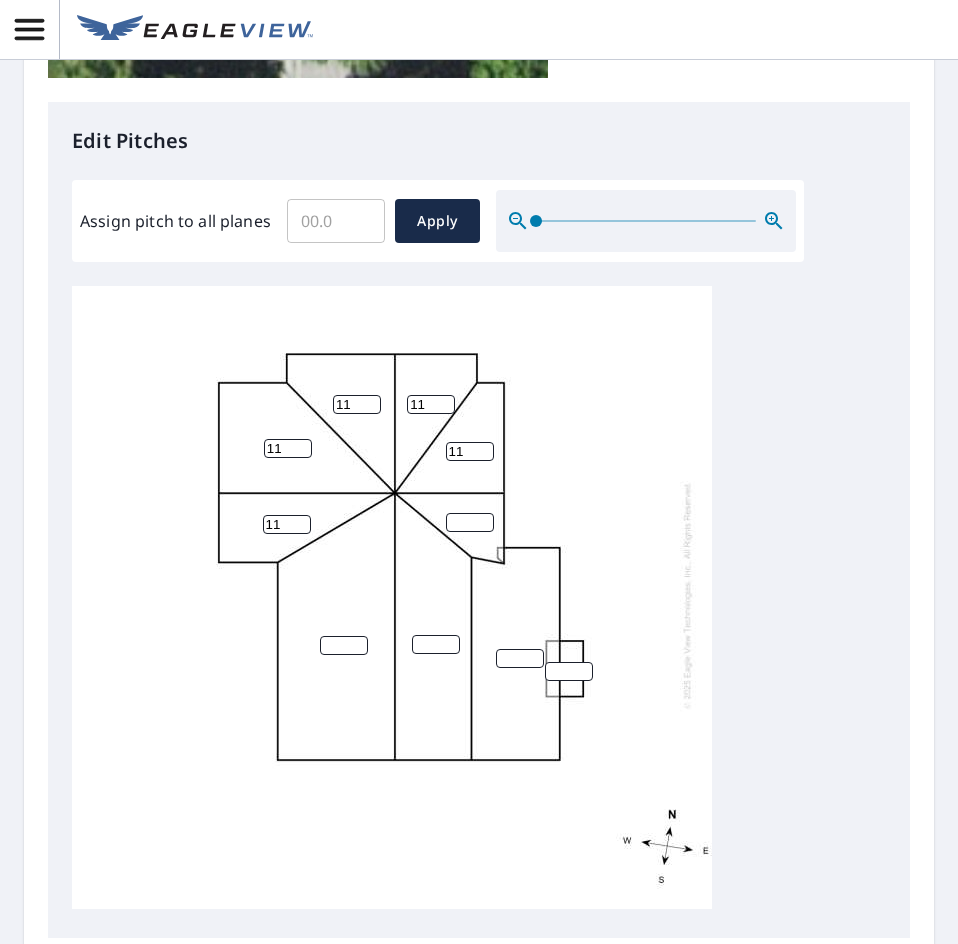 type on "11" 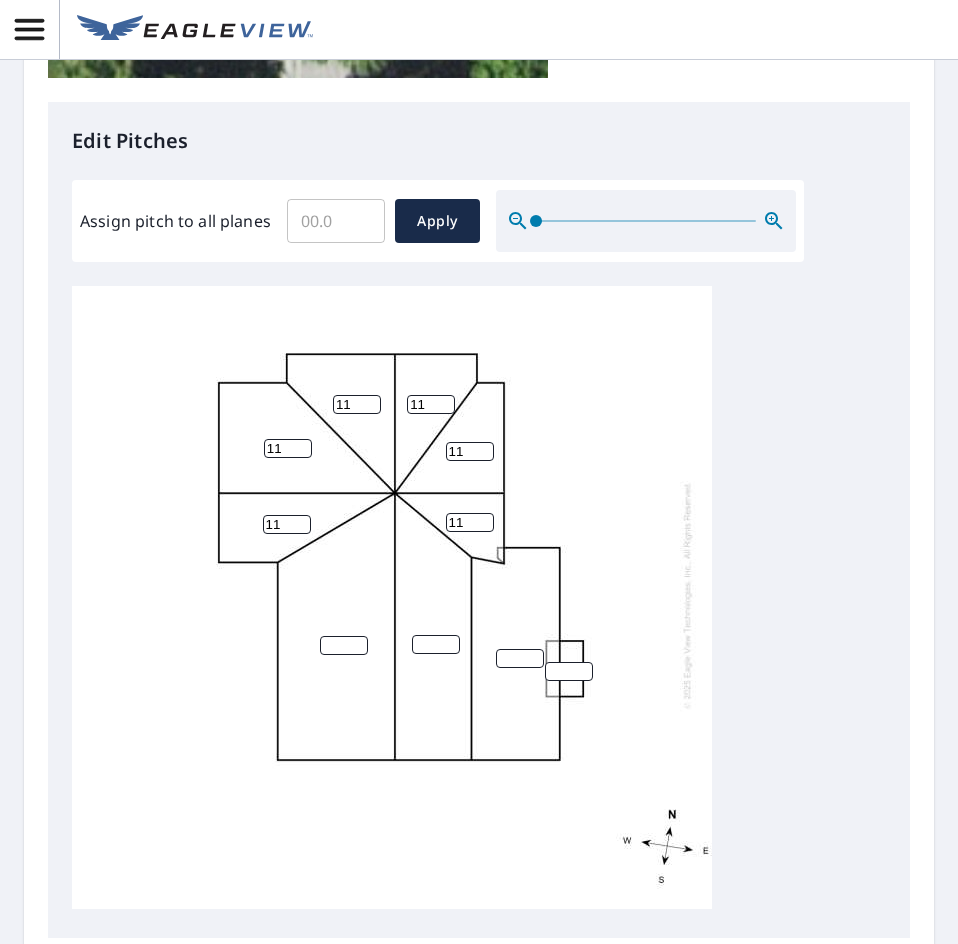 type on "11" 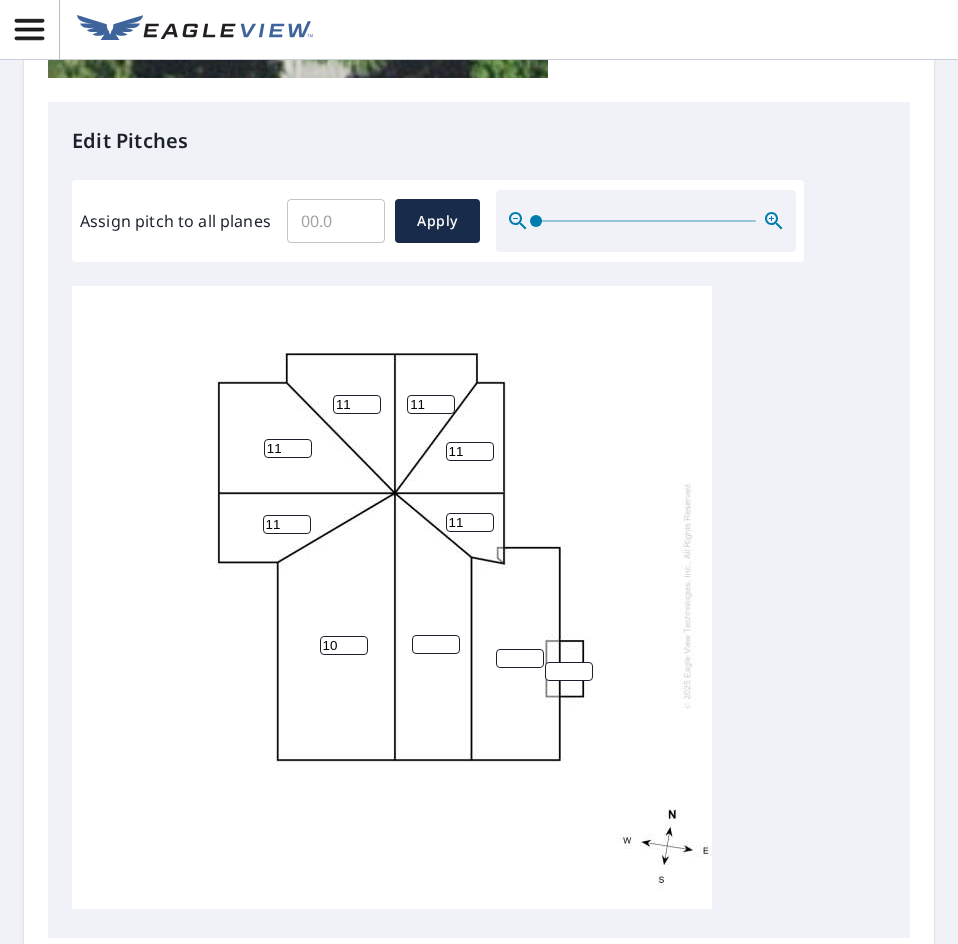 type on "10" 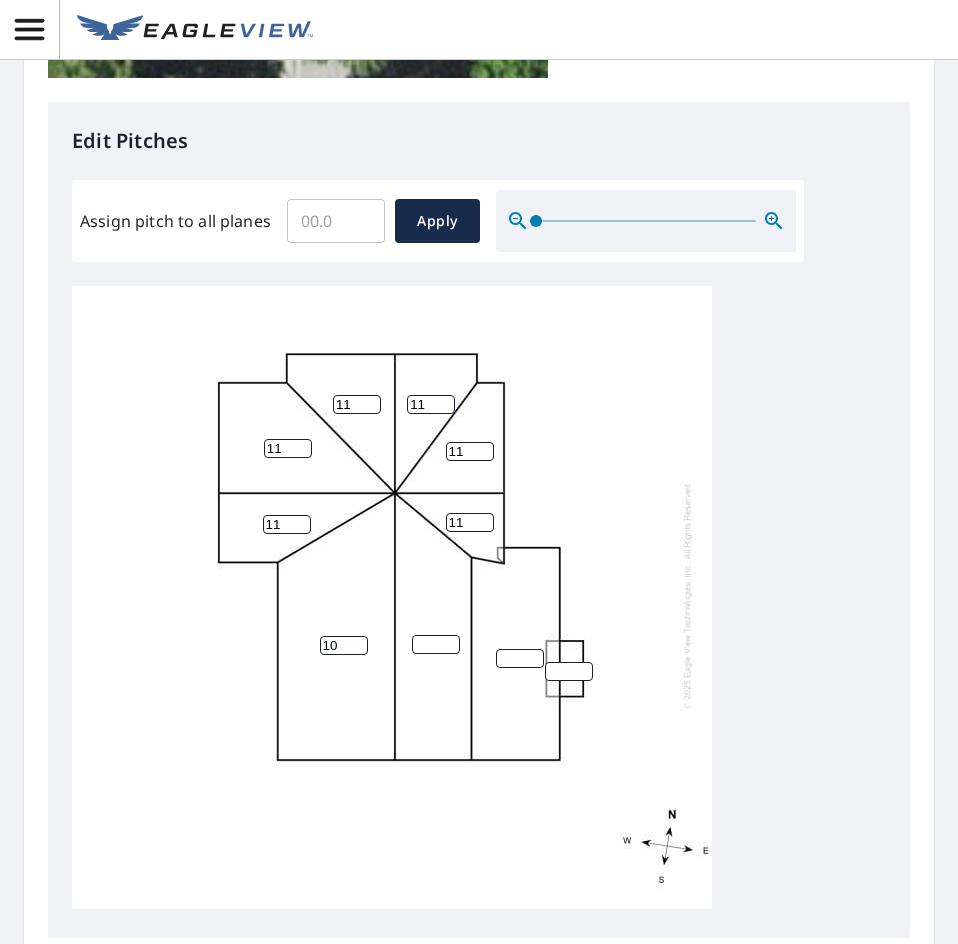 click at bounding box center (436, 644) 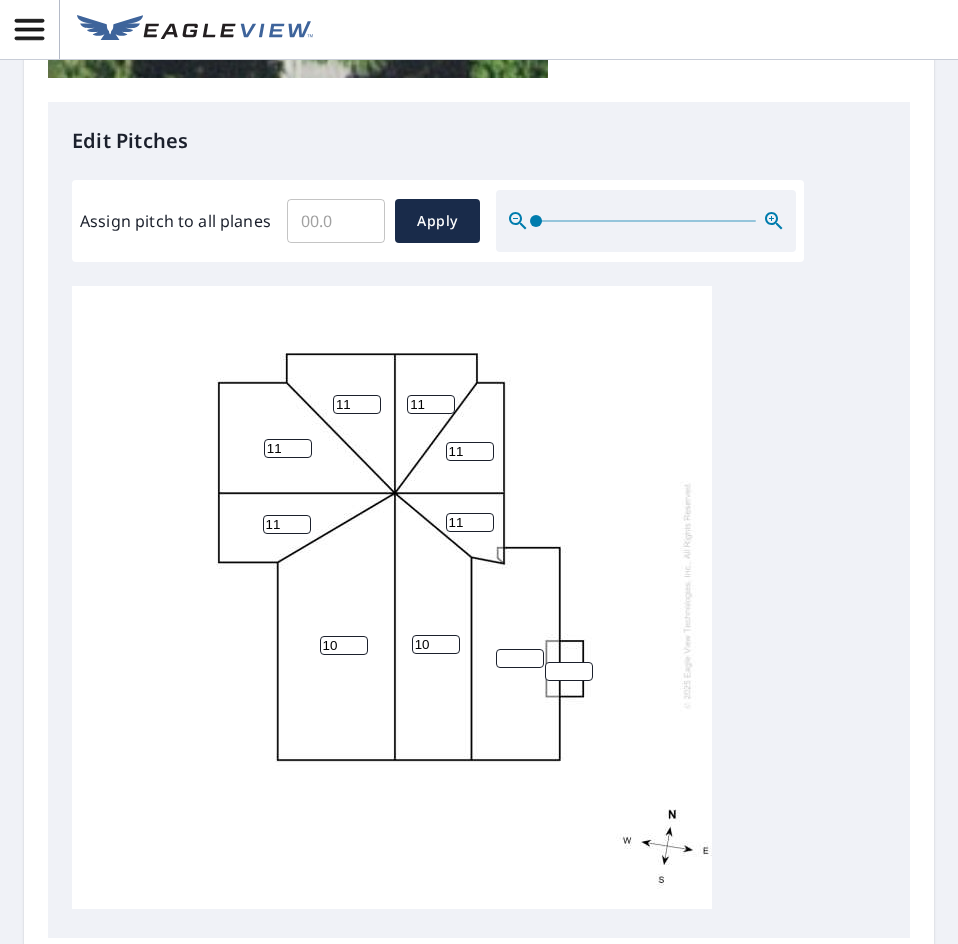 type on "10" 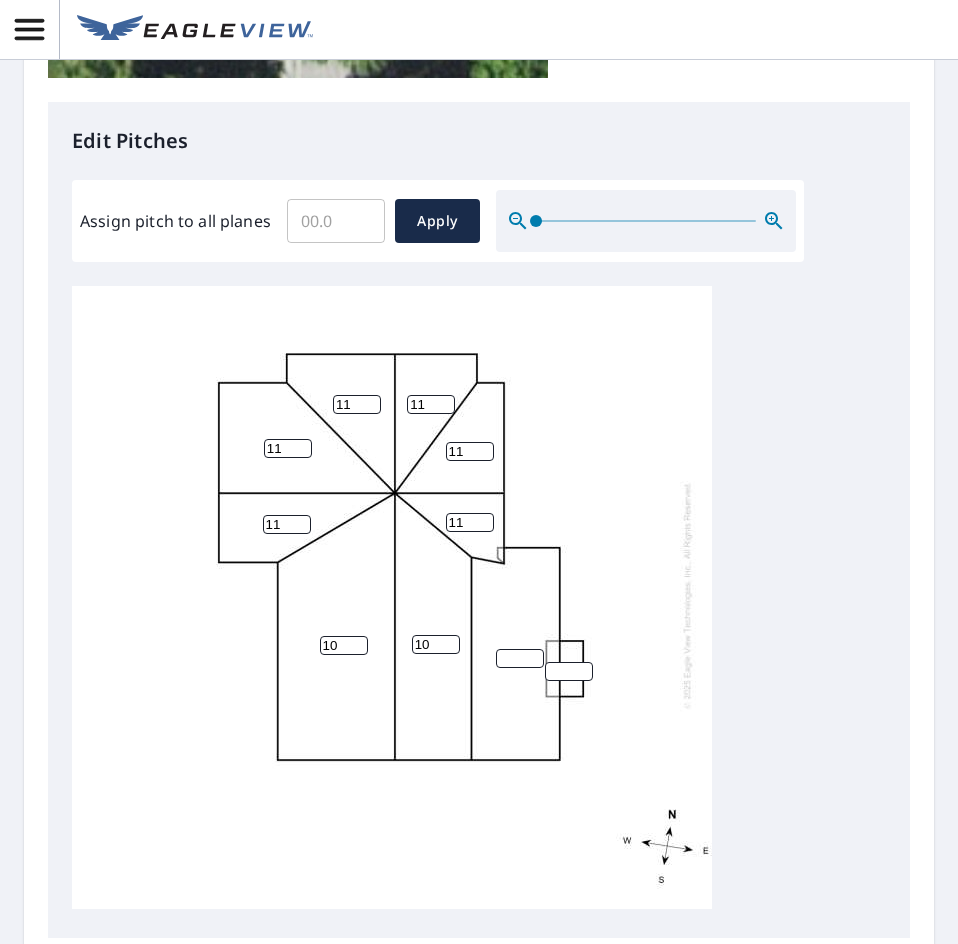 click at bounding box center [520, 658] 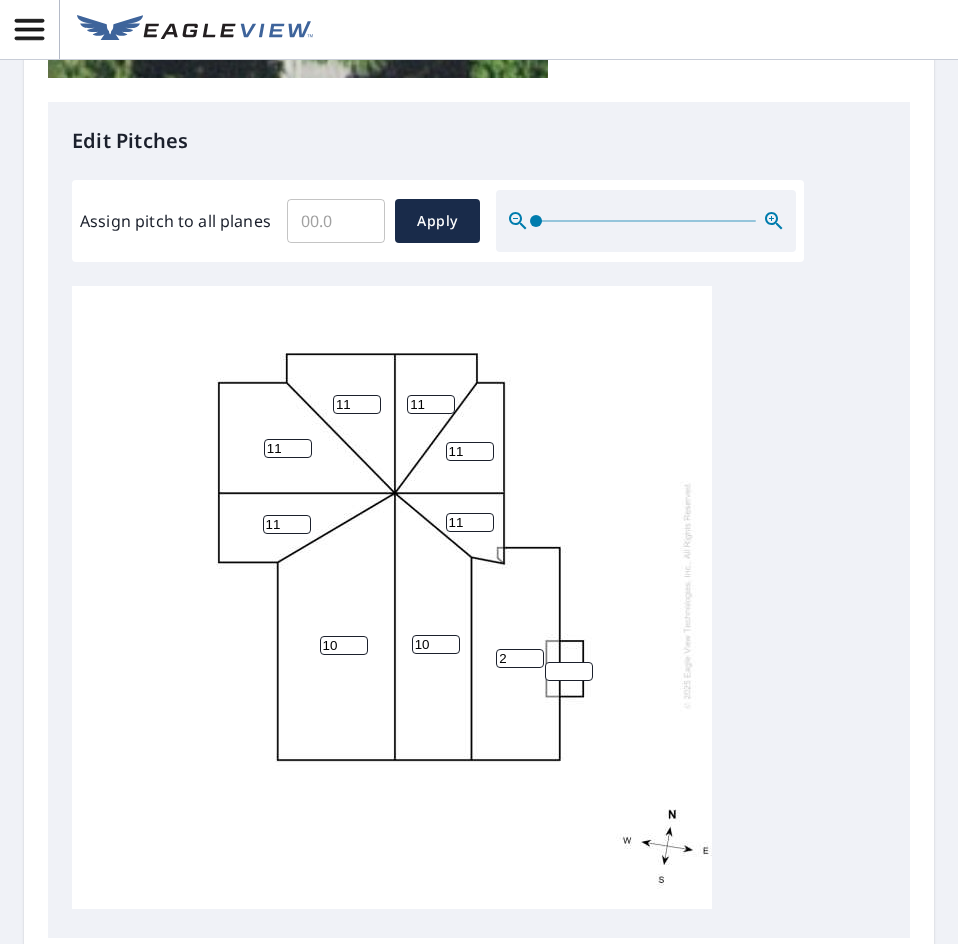 type on "2" 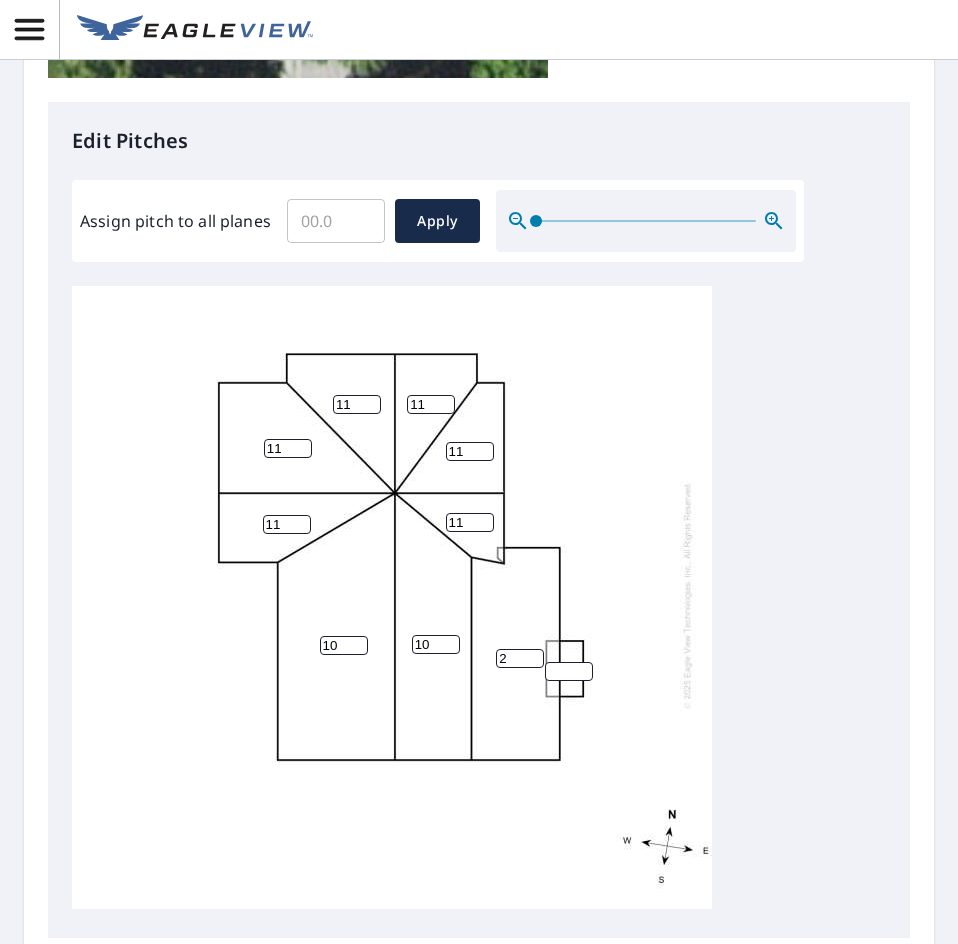 click at bounding box center [569, 671] 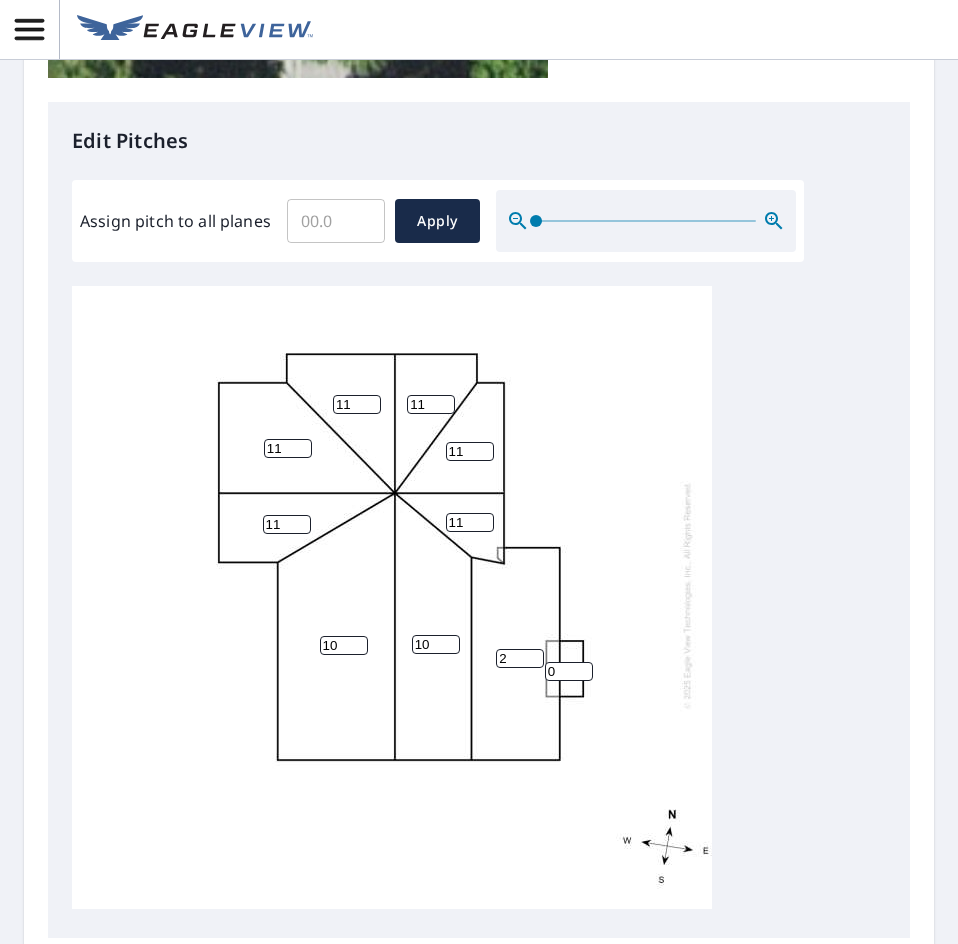 scroll, scrollTop: 959, scrollLeft: 0, axis: vertical 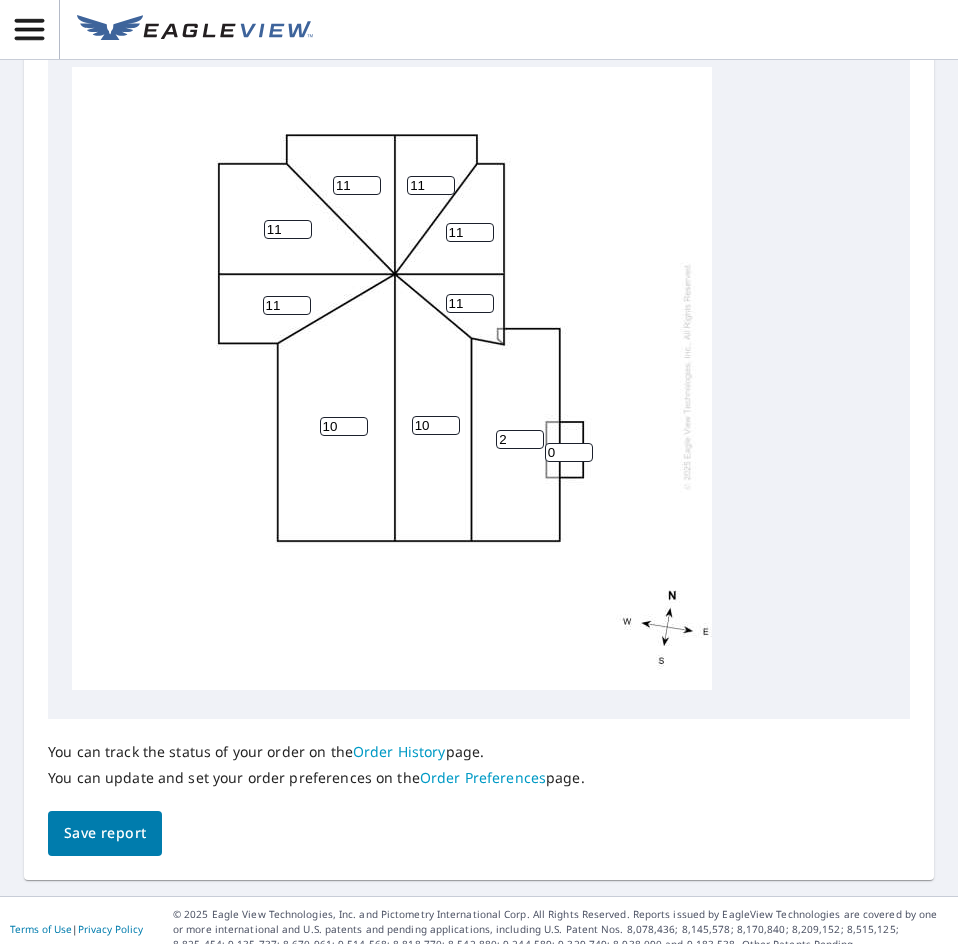type on "0" 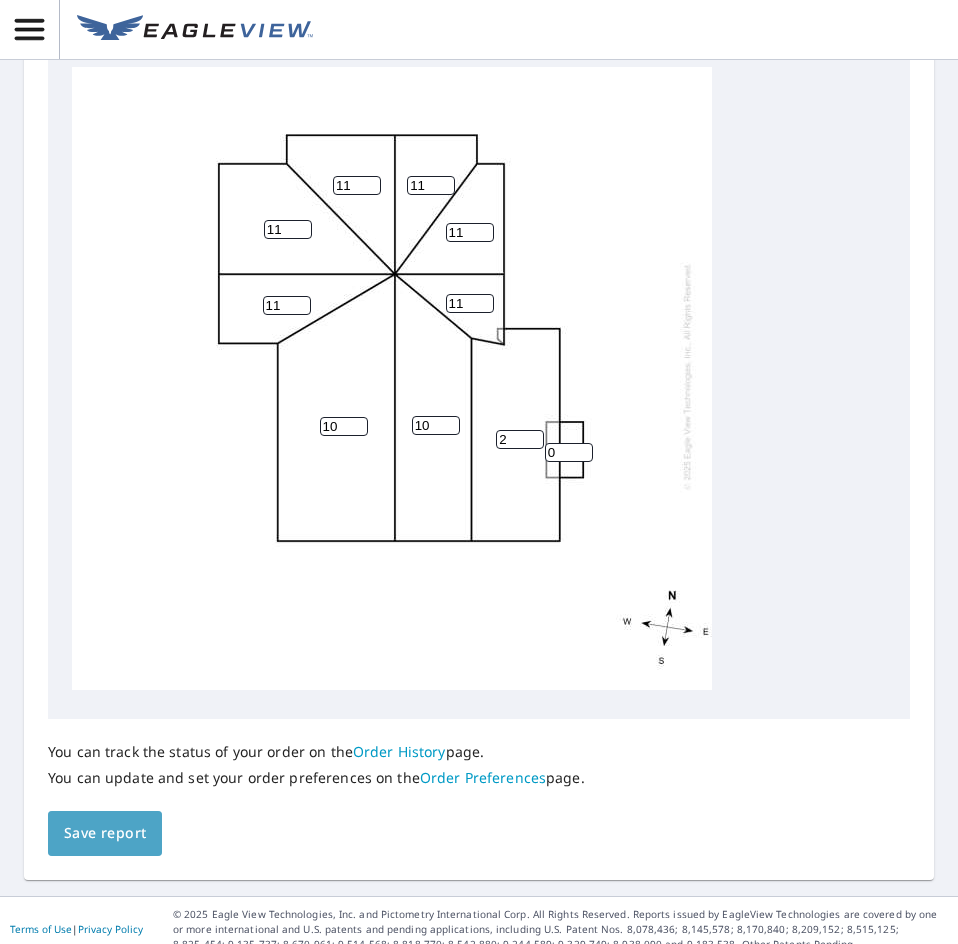 click on "Save report" at bounding box center [105, 833] 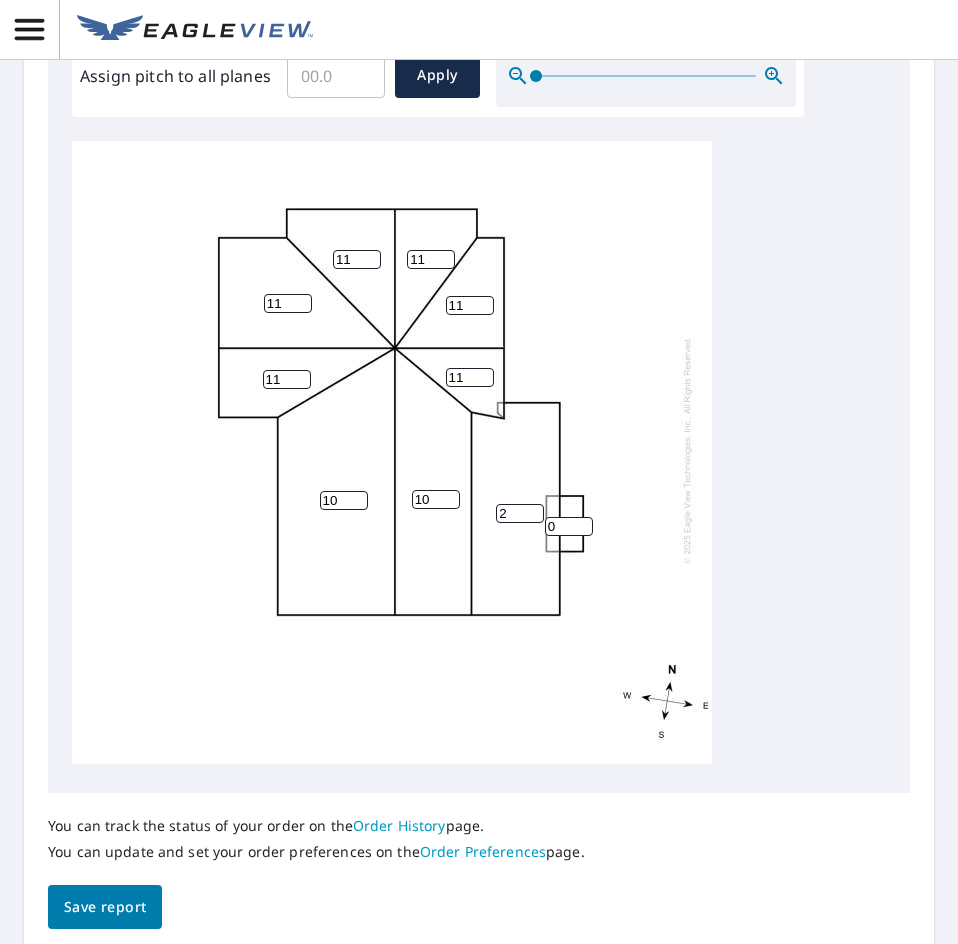 scroll, scrollTop: 1031, scrollLeft: 0, axis: vertical 